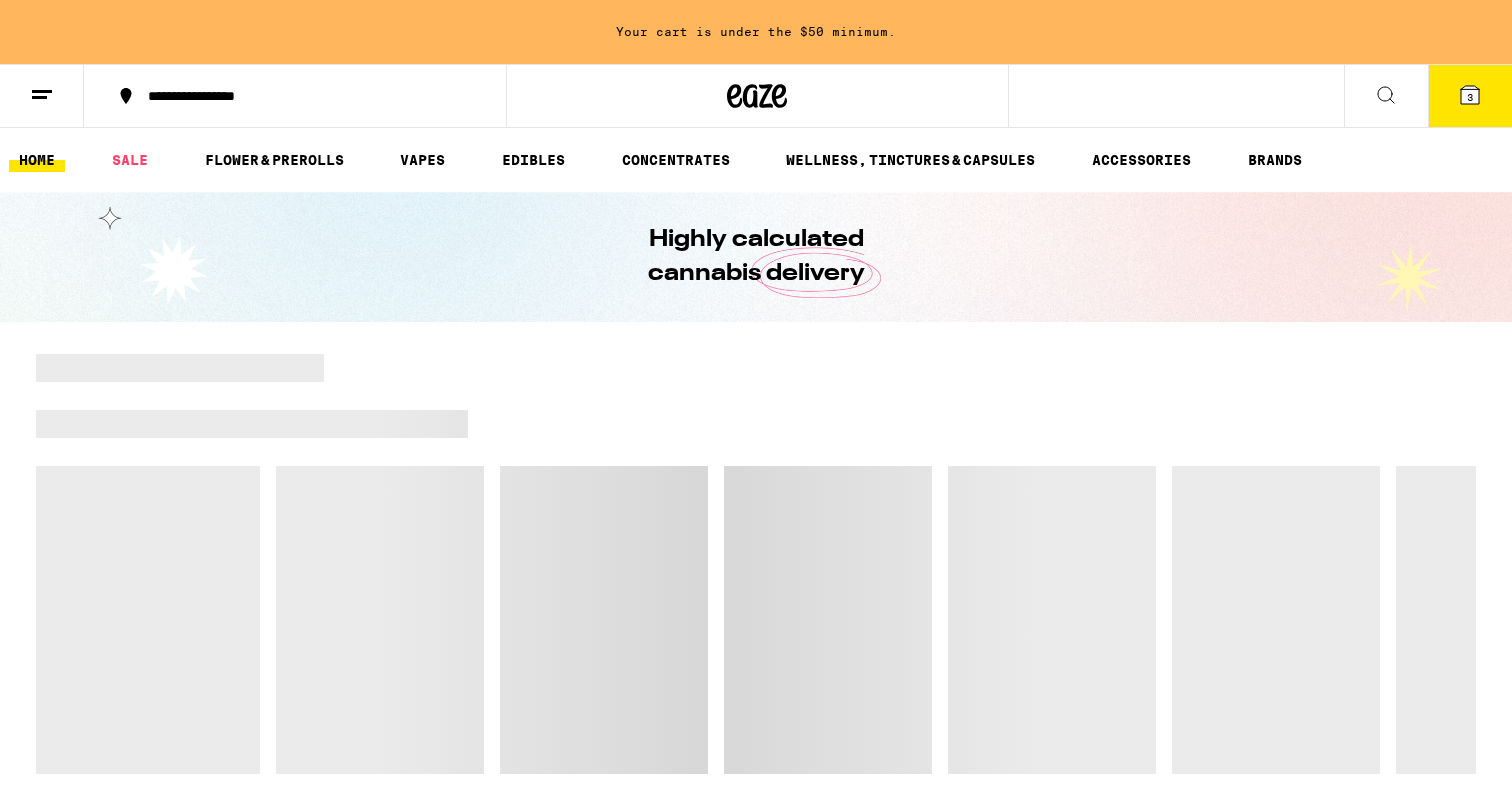 scroll, scrollTop: 0, scrollLeft: 0, axis: both 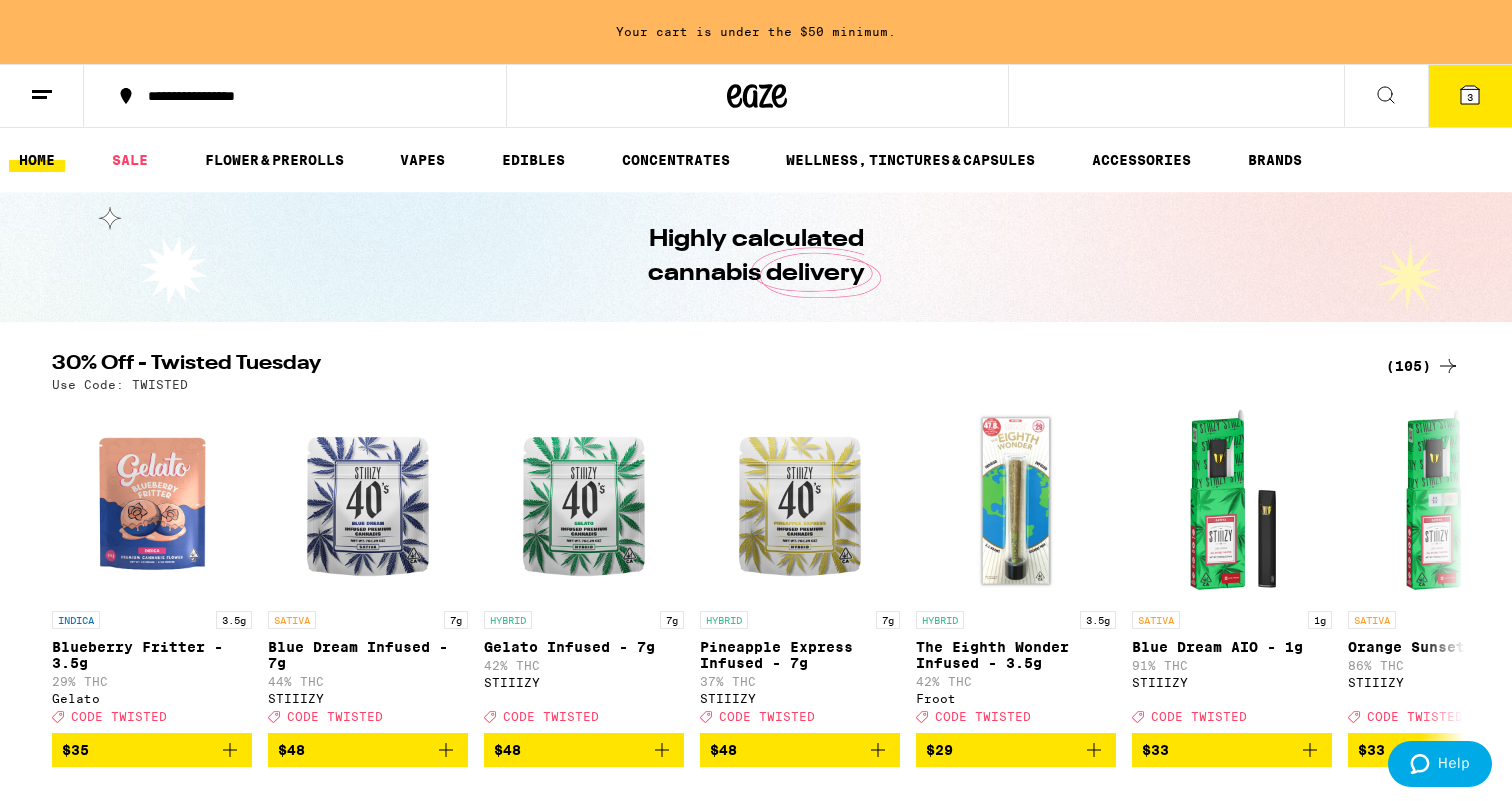 click on "3" at bounding box center (1470, 96) 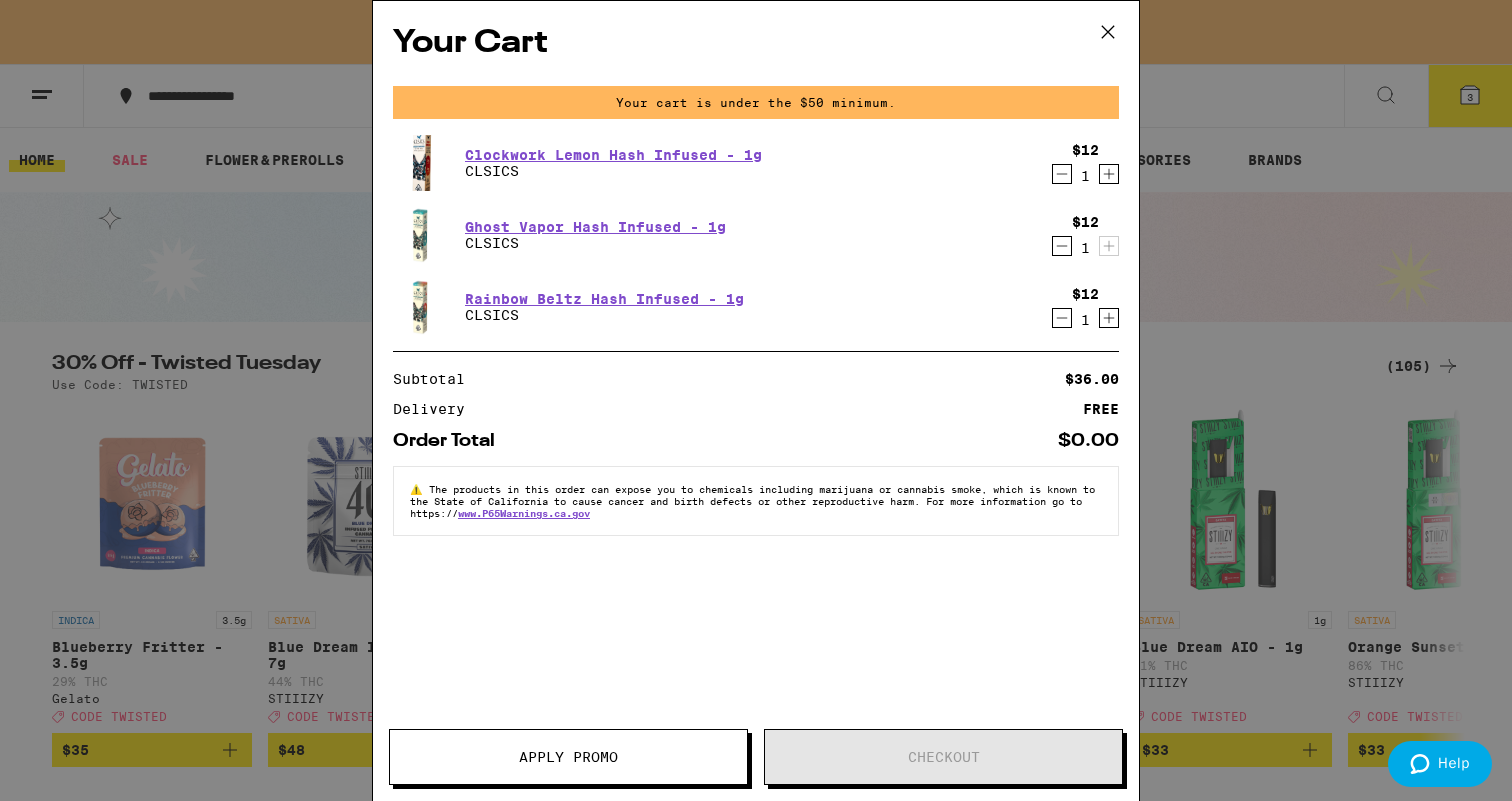 click 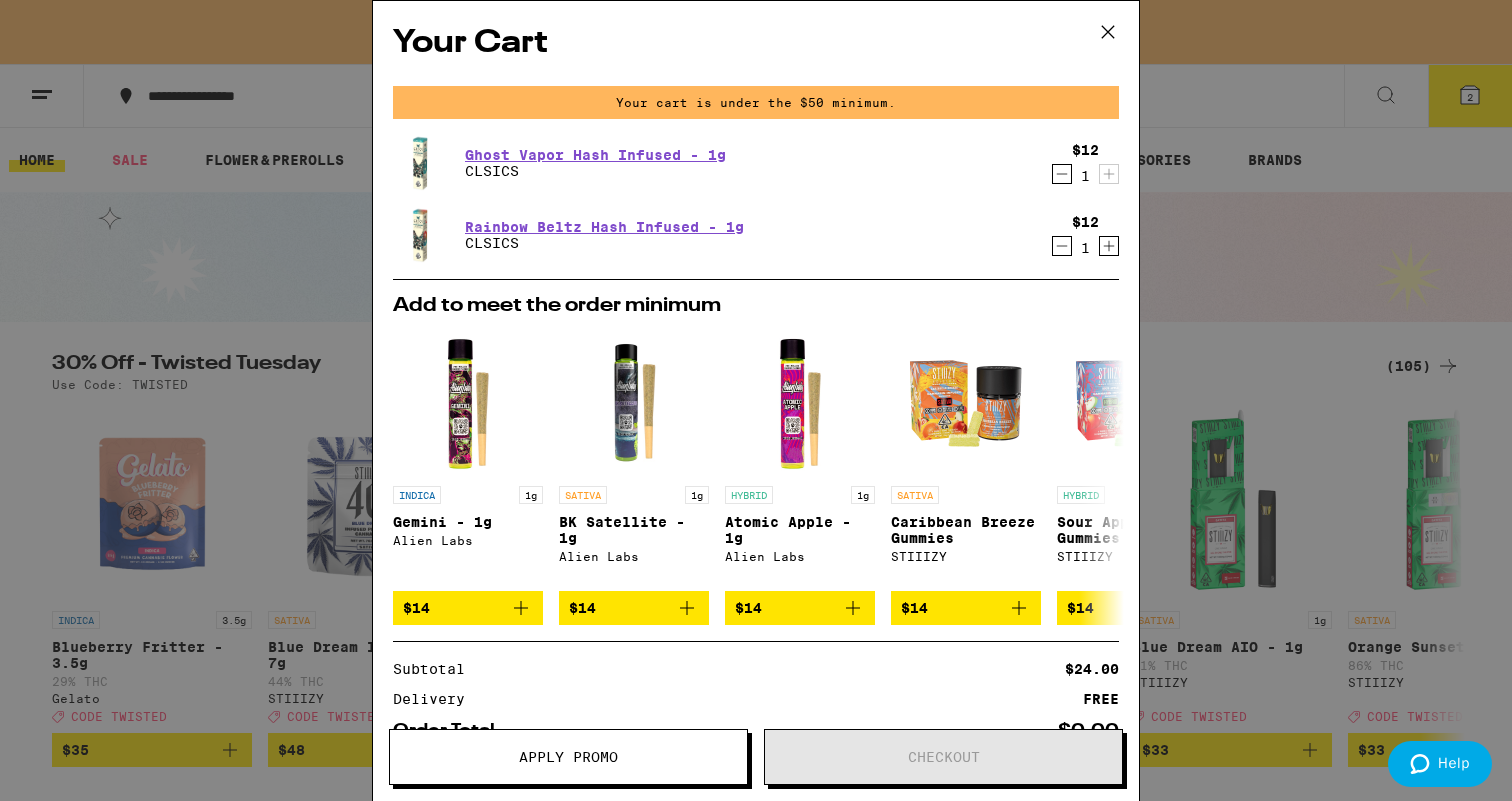 click 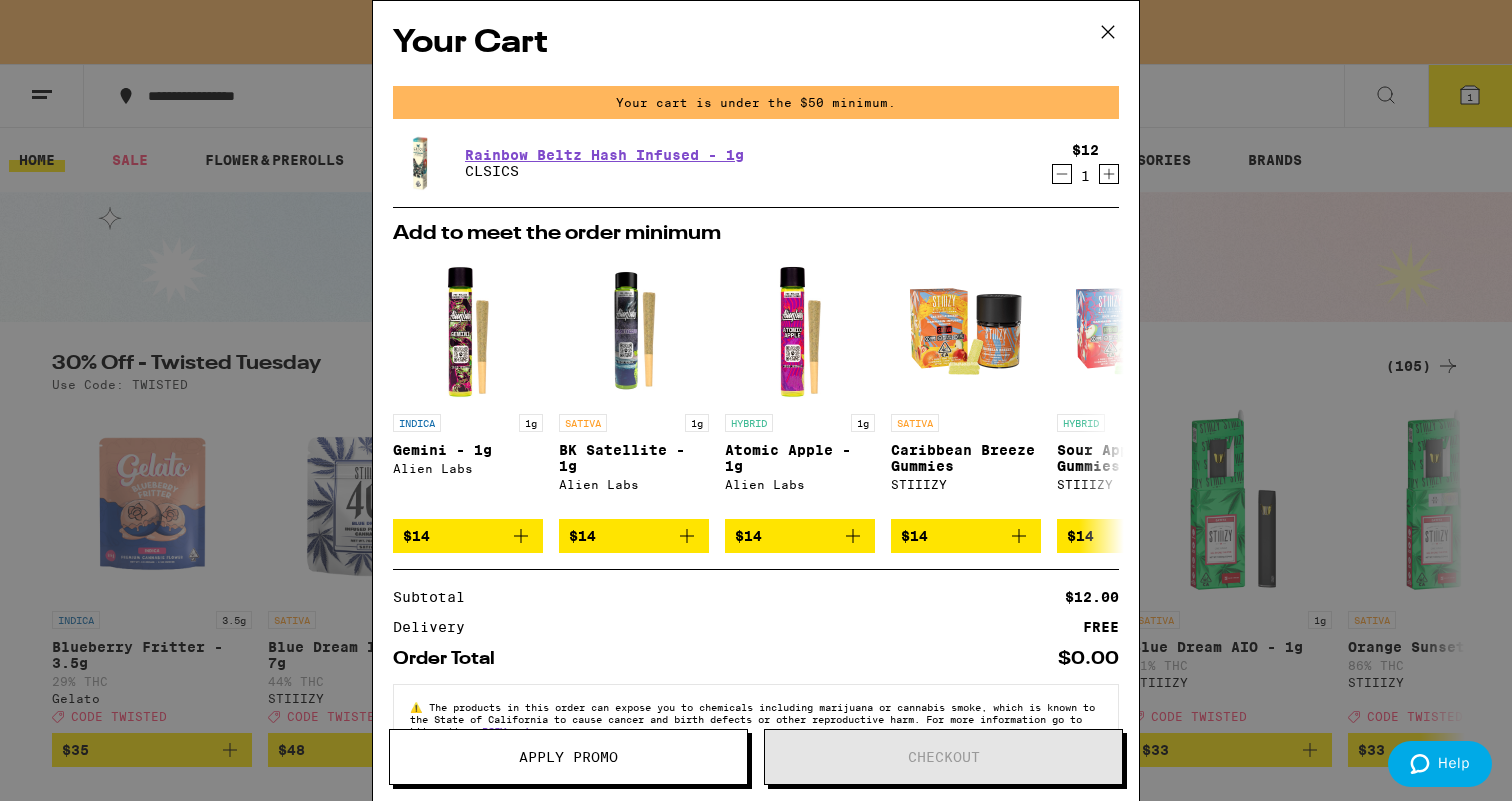 click 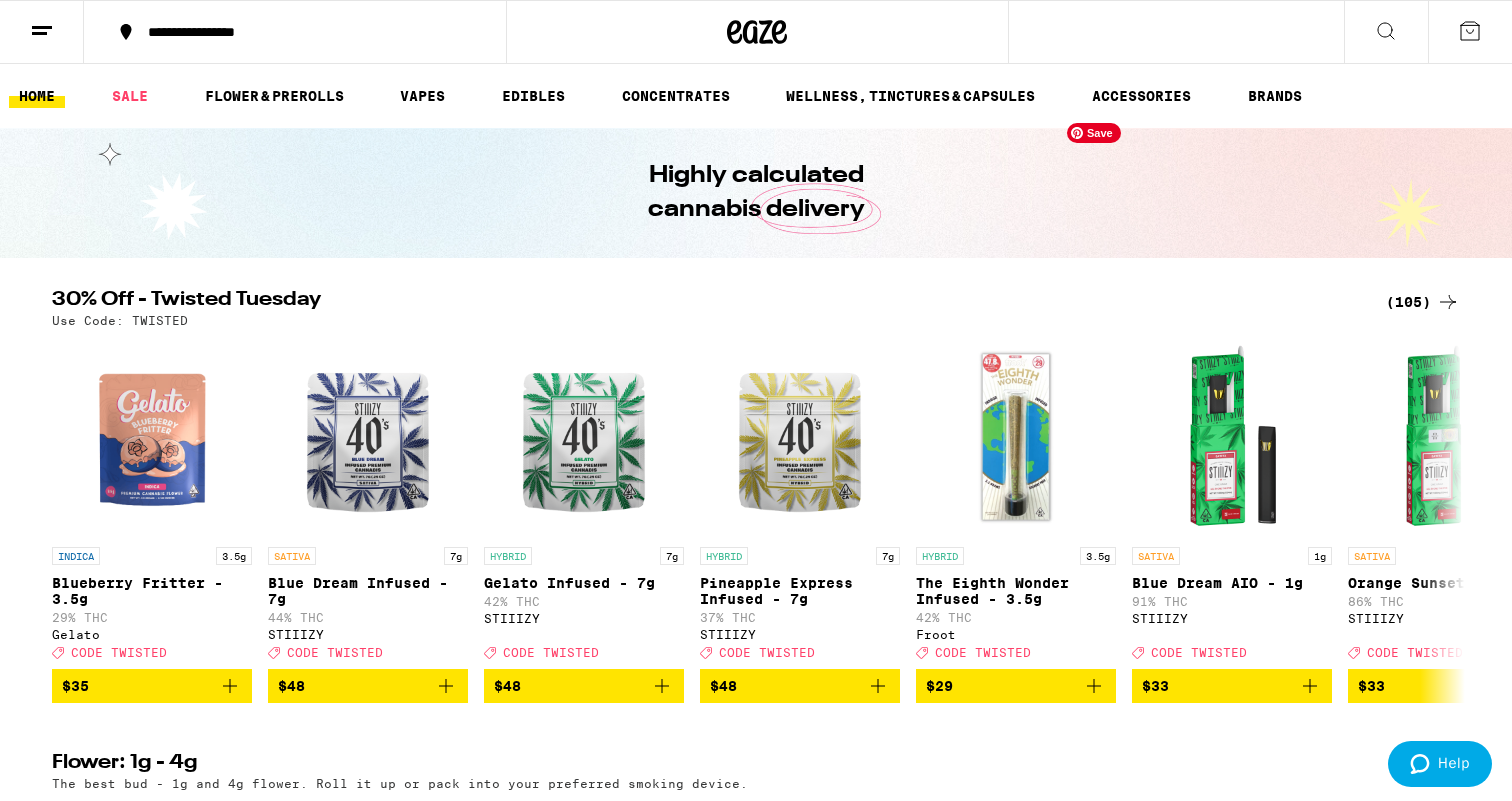 scroll, scrollTop: 0, scrollLeft: 0, axis: both 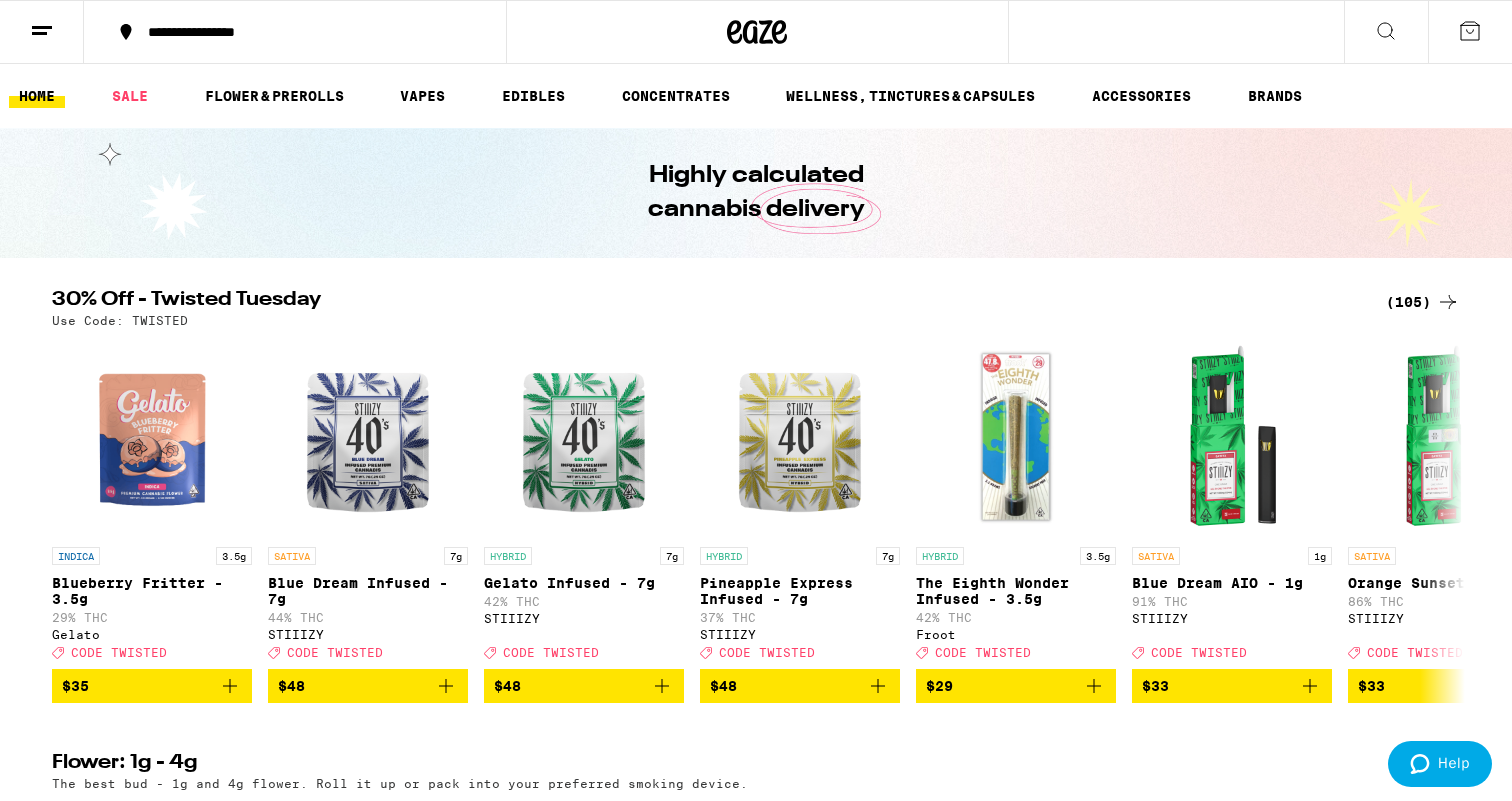 click on "(105)" at bounding box center (1411, 302) 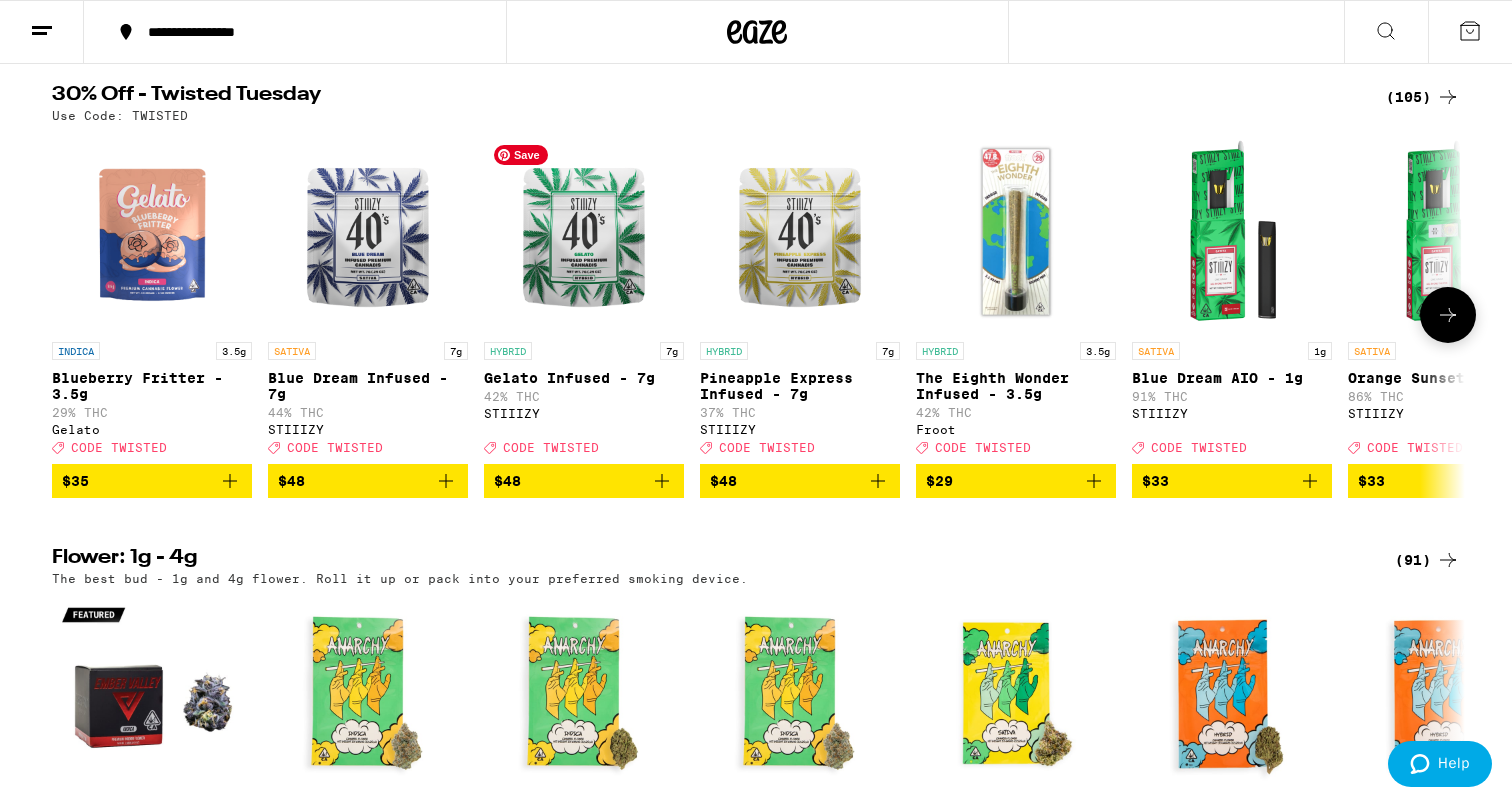 scroll, scrollTop: 214, scrollLeft: 0, axis: vertical 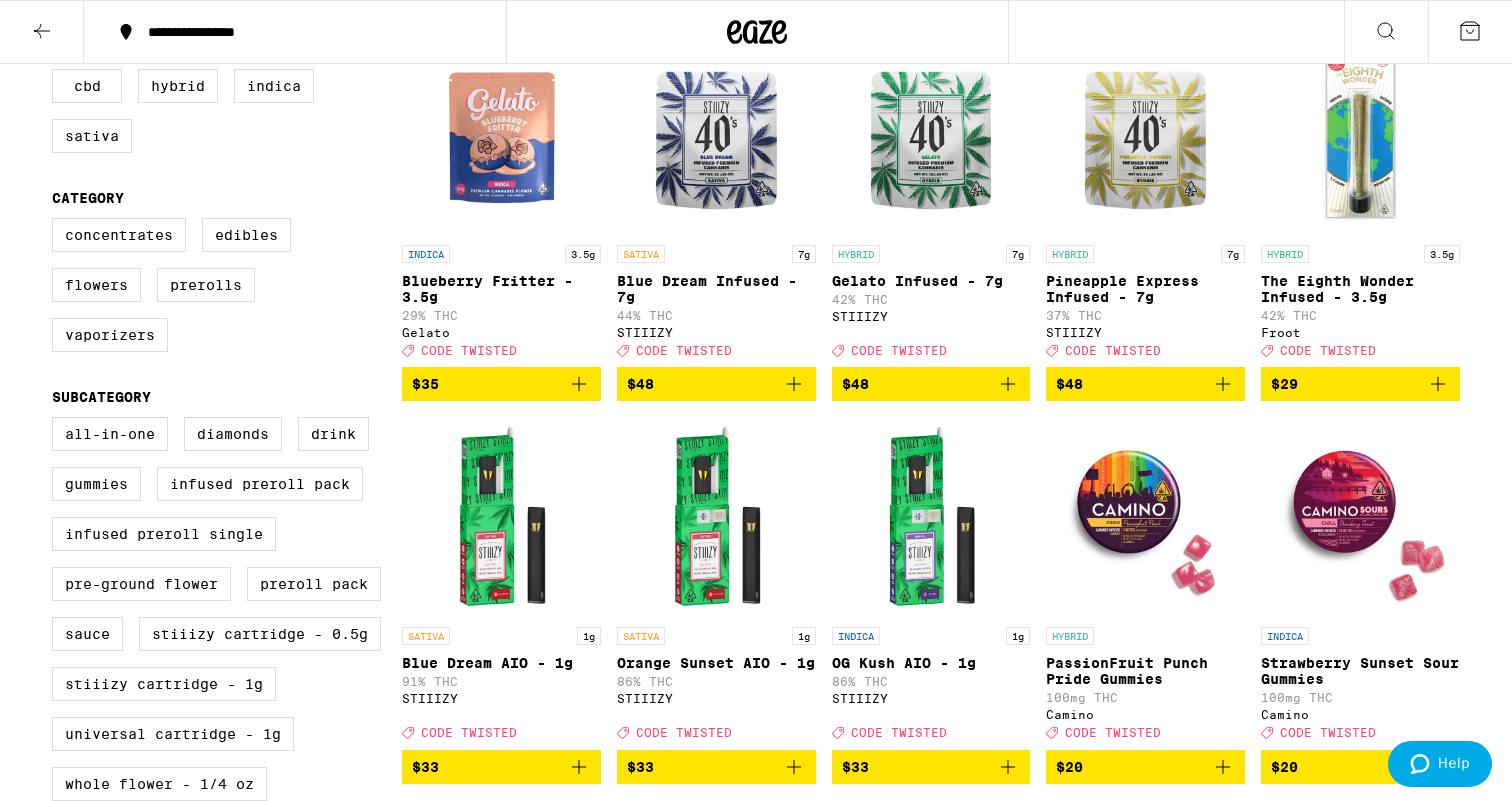 click on "Concentrates Edibles Flowers Prerolls Vaporizers" at bounding box center [227, 293] 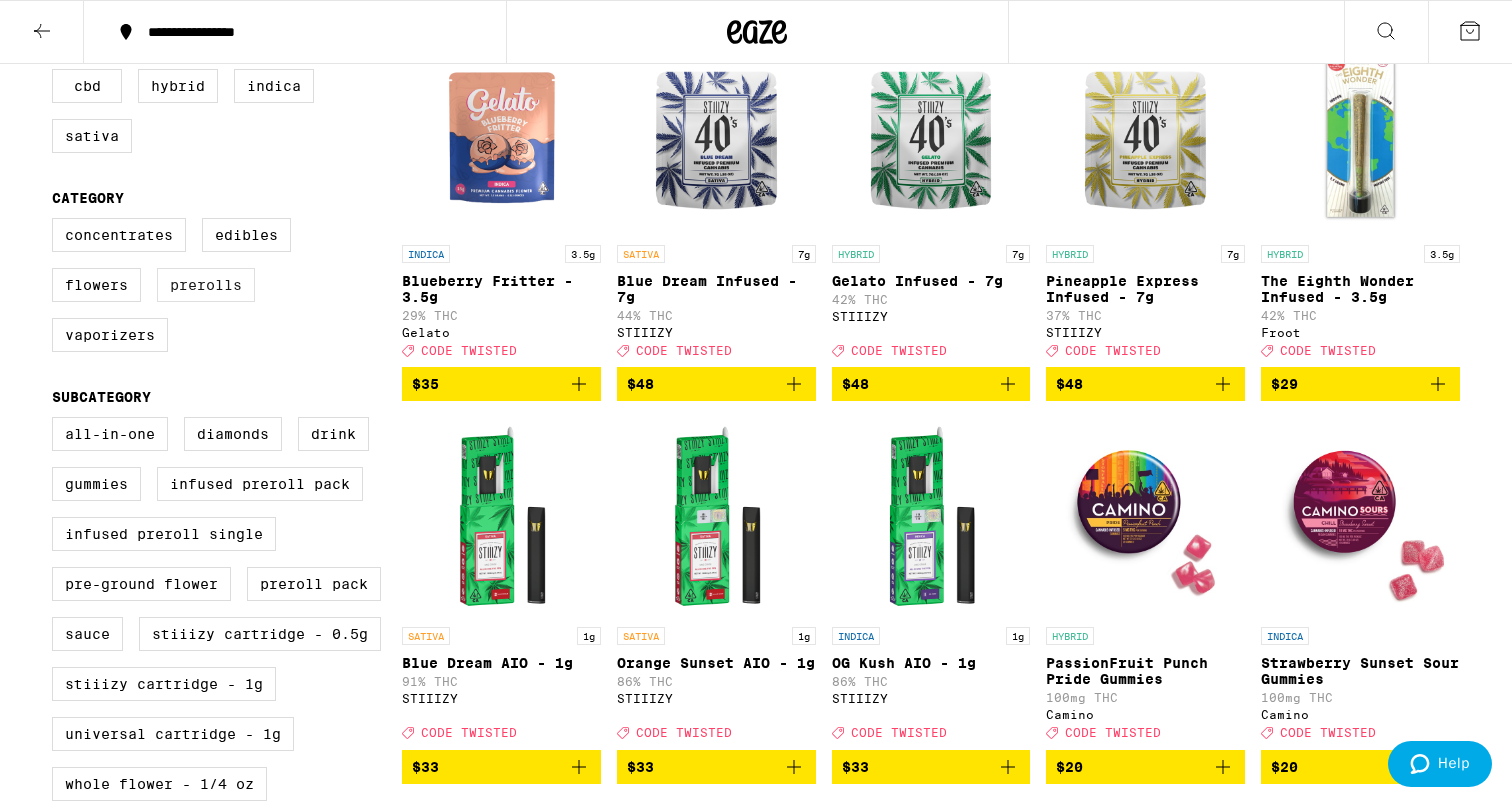 click on "Prerolls" at bounding box center [206, 285] 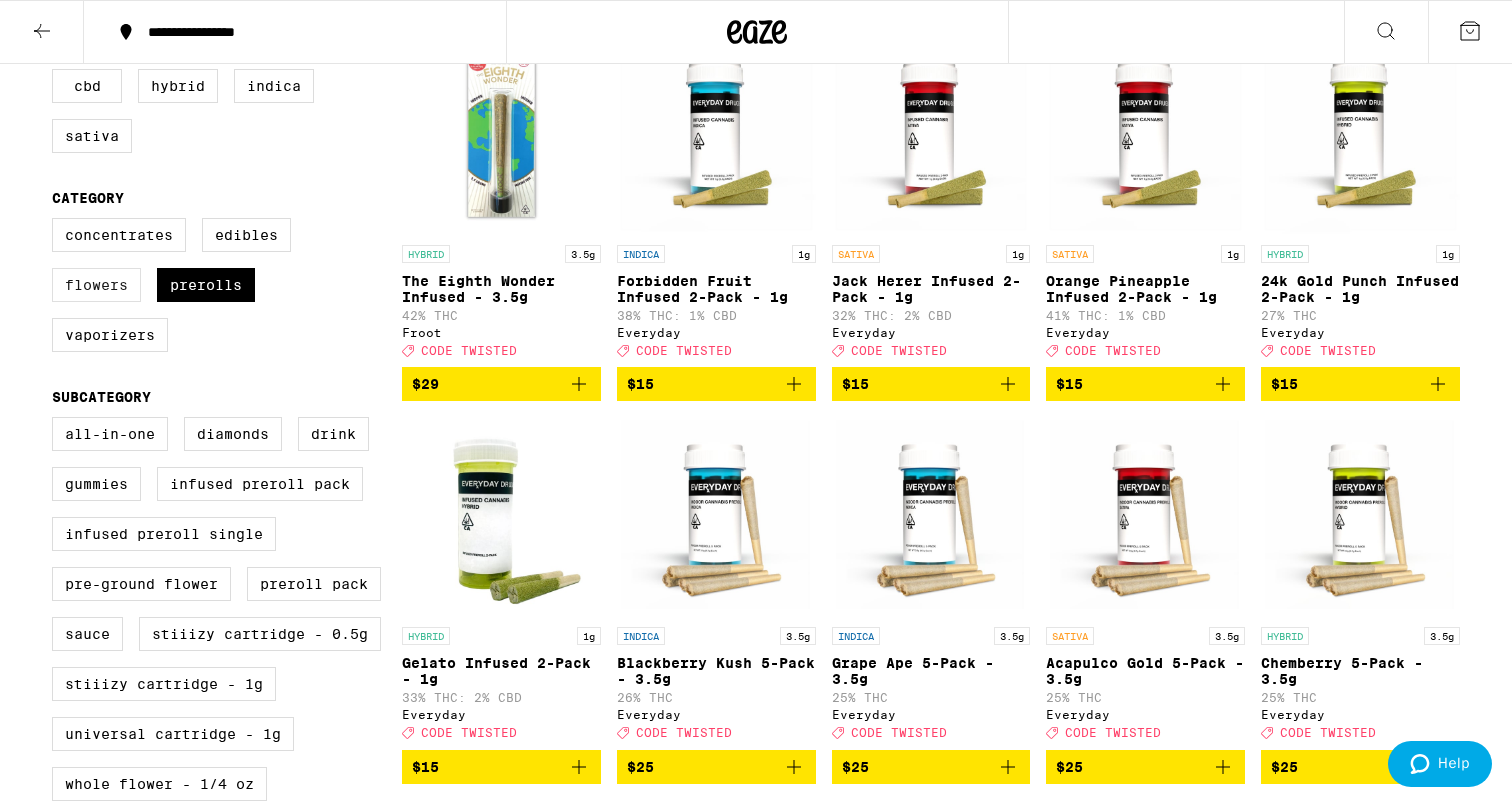 click on "Flowers" at bounding box center (96, 285) 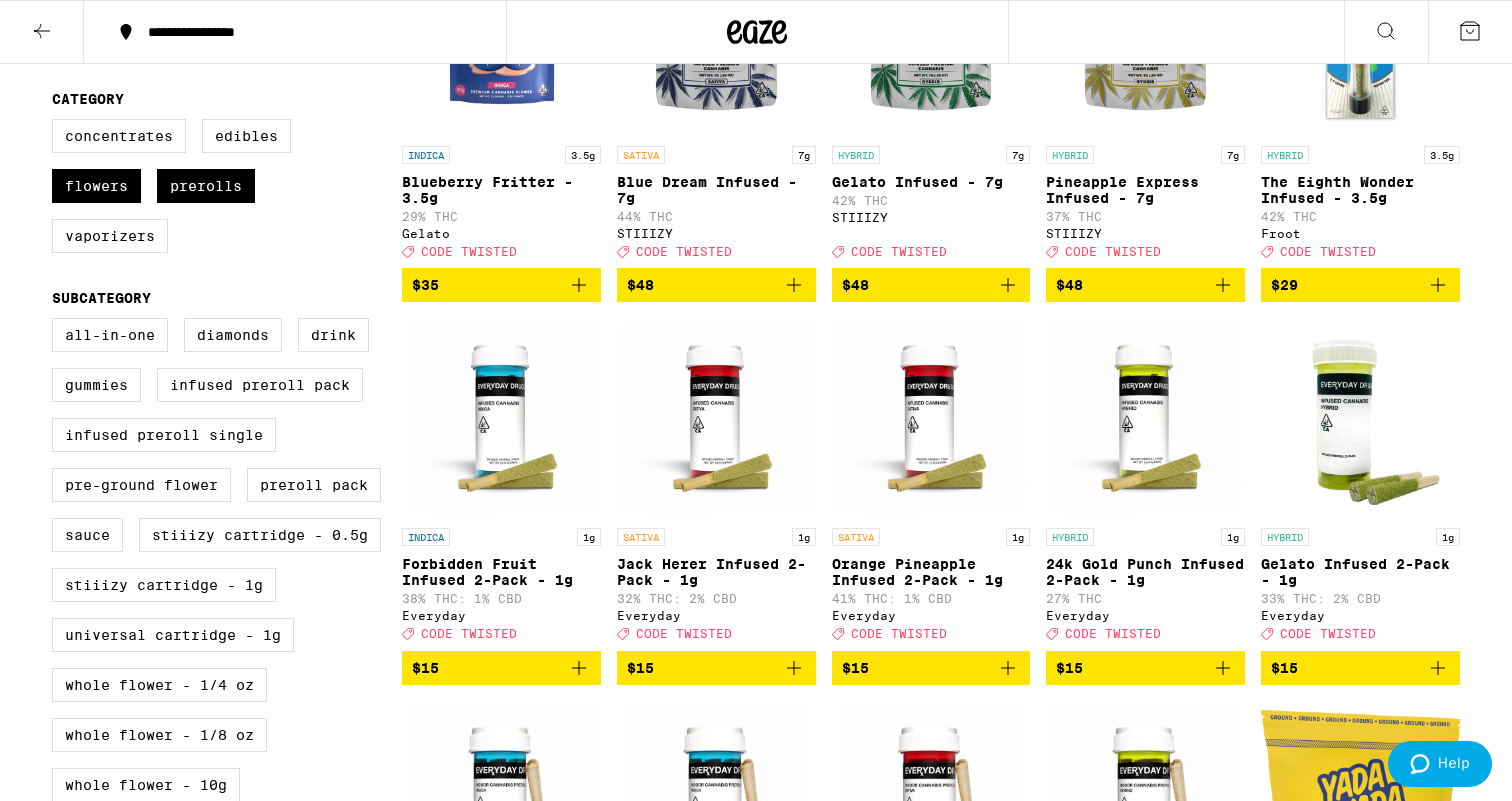 scroll, scrollTop: 336, scrollLeft: 0, axis: vertical 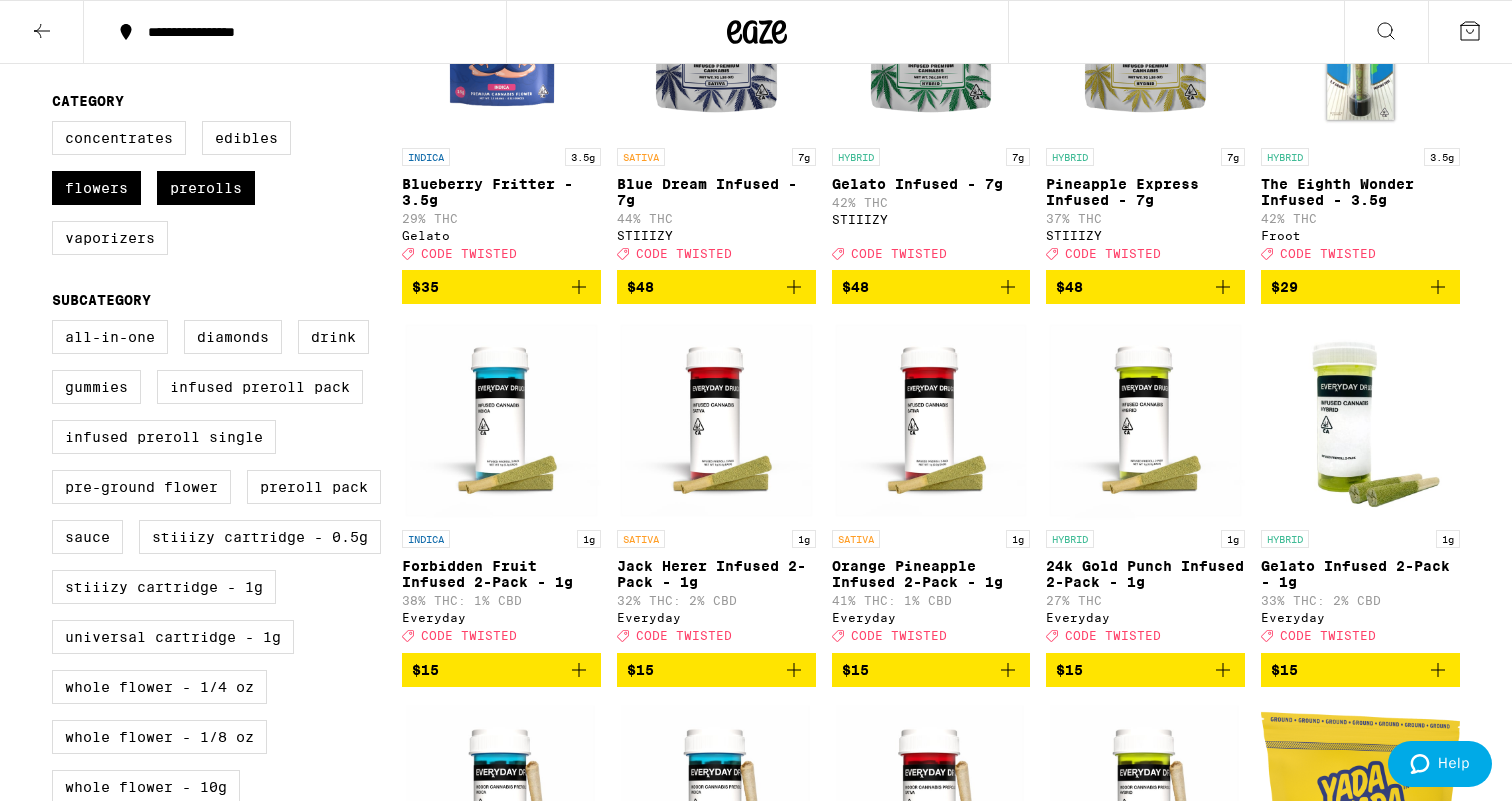 click 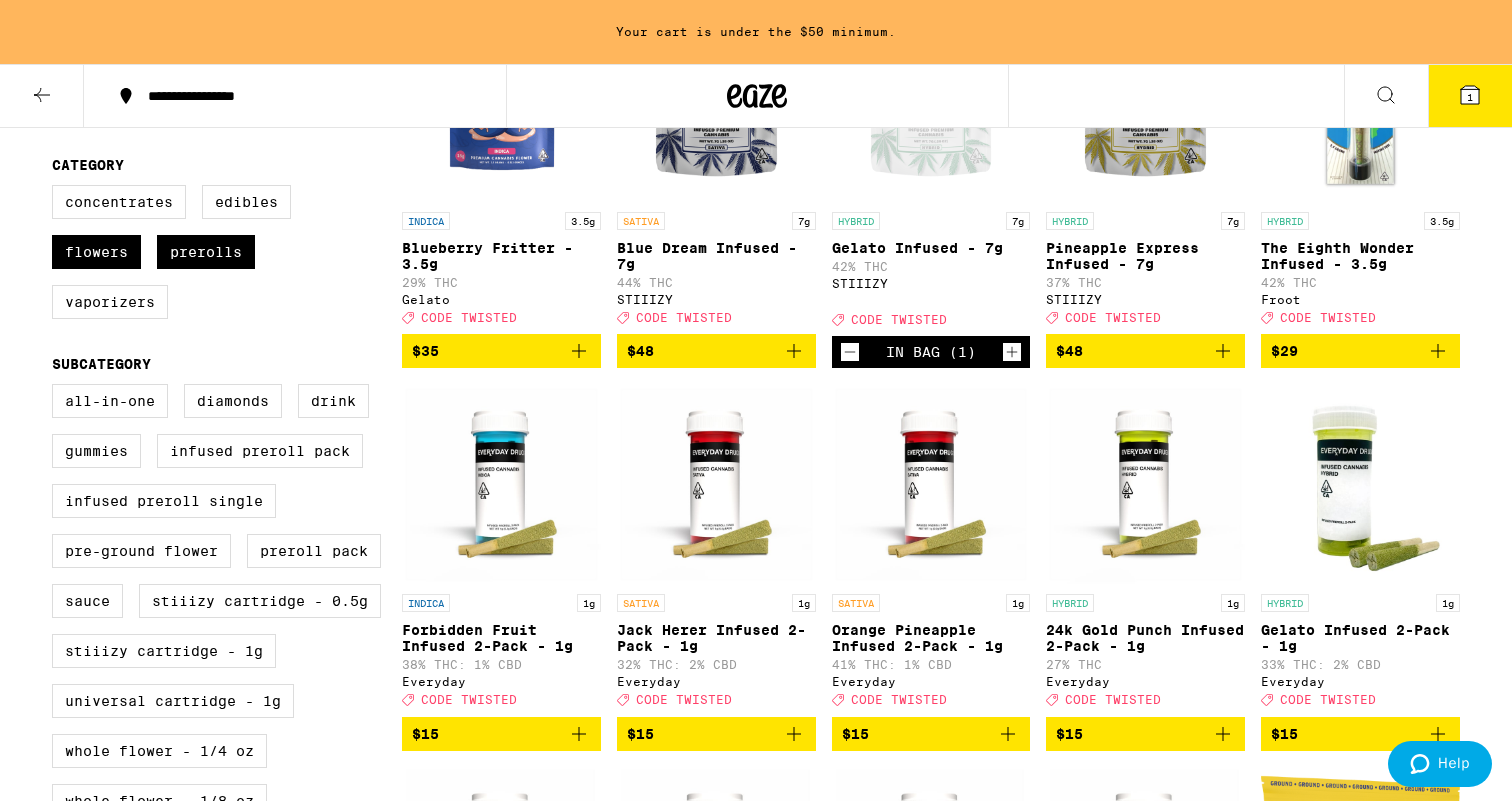scroll, scrollTop: 400, scrollLeft: 0, axis: vertical 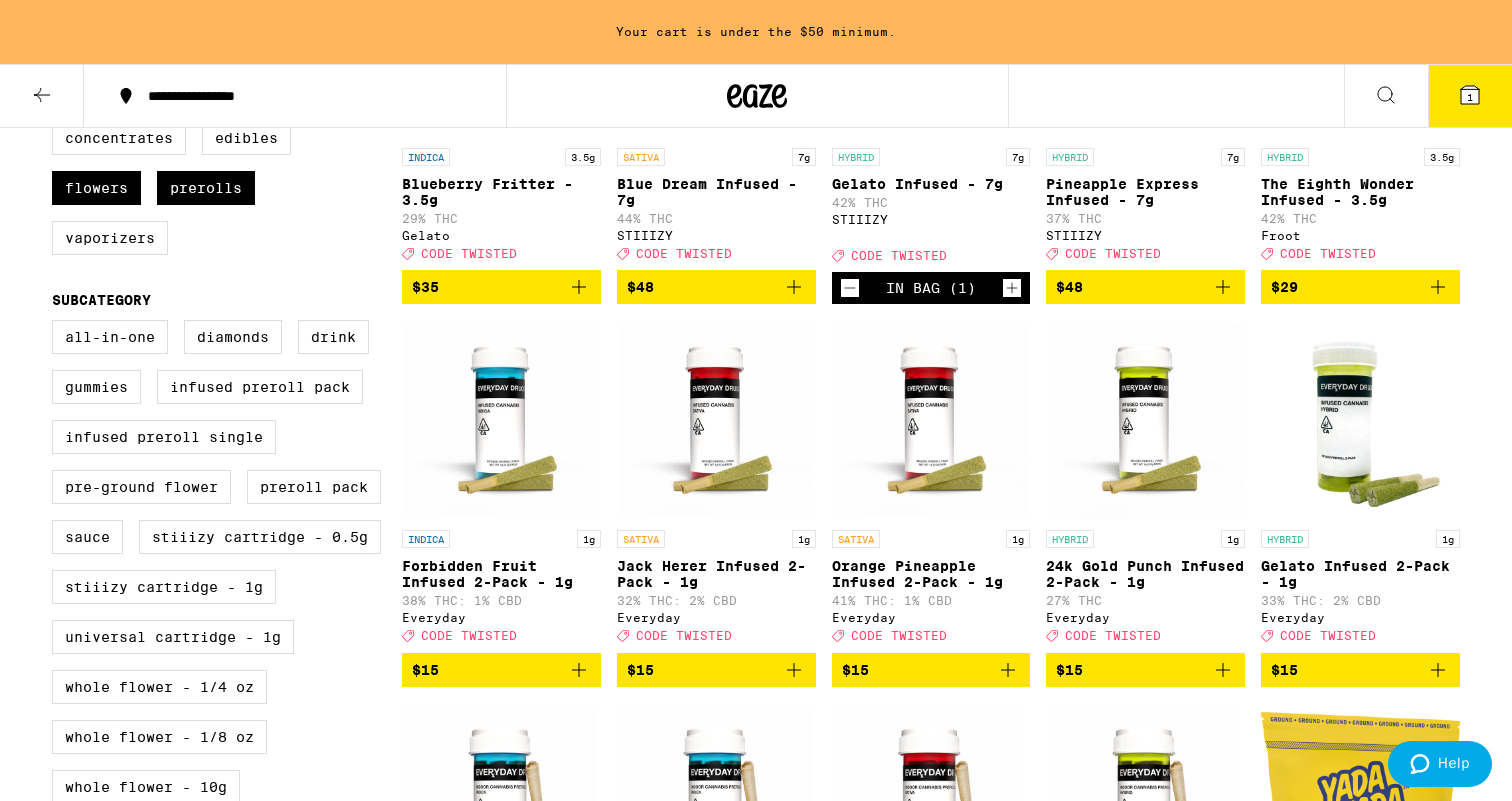 click on "1" at bounding box center (1470, 96) 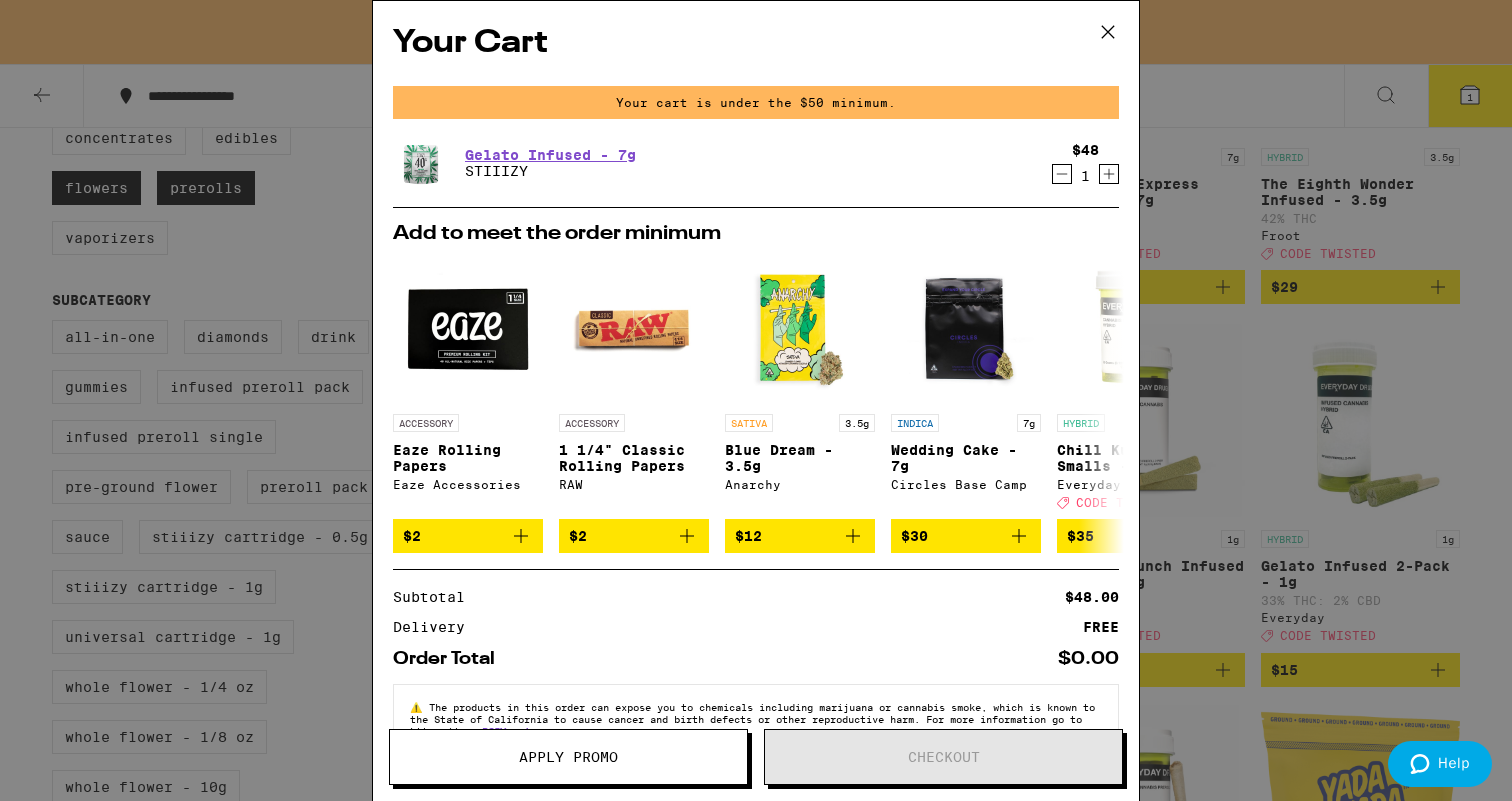 click at bounding box center (1108, 33) 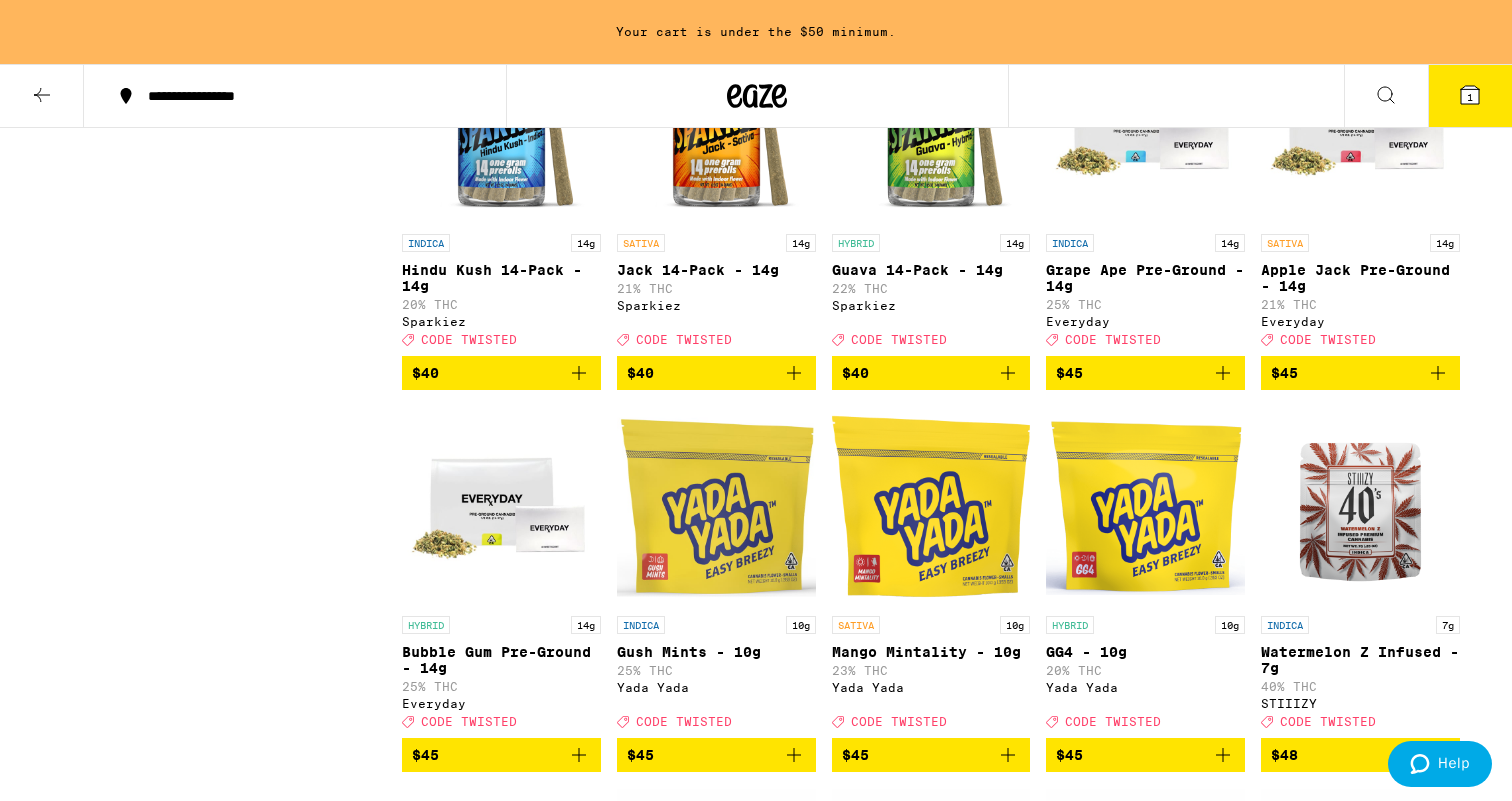 scroll, scrollTop: 2993, scrollLeft: 0, axis: vertical 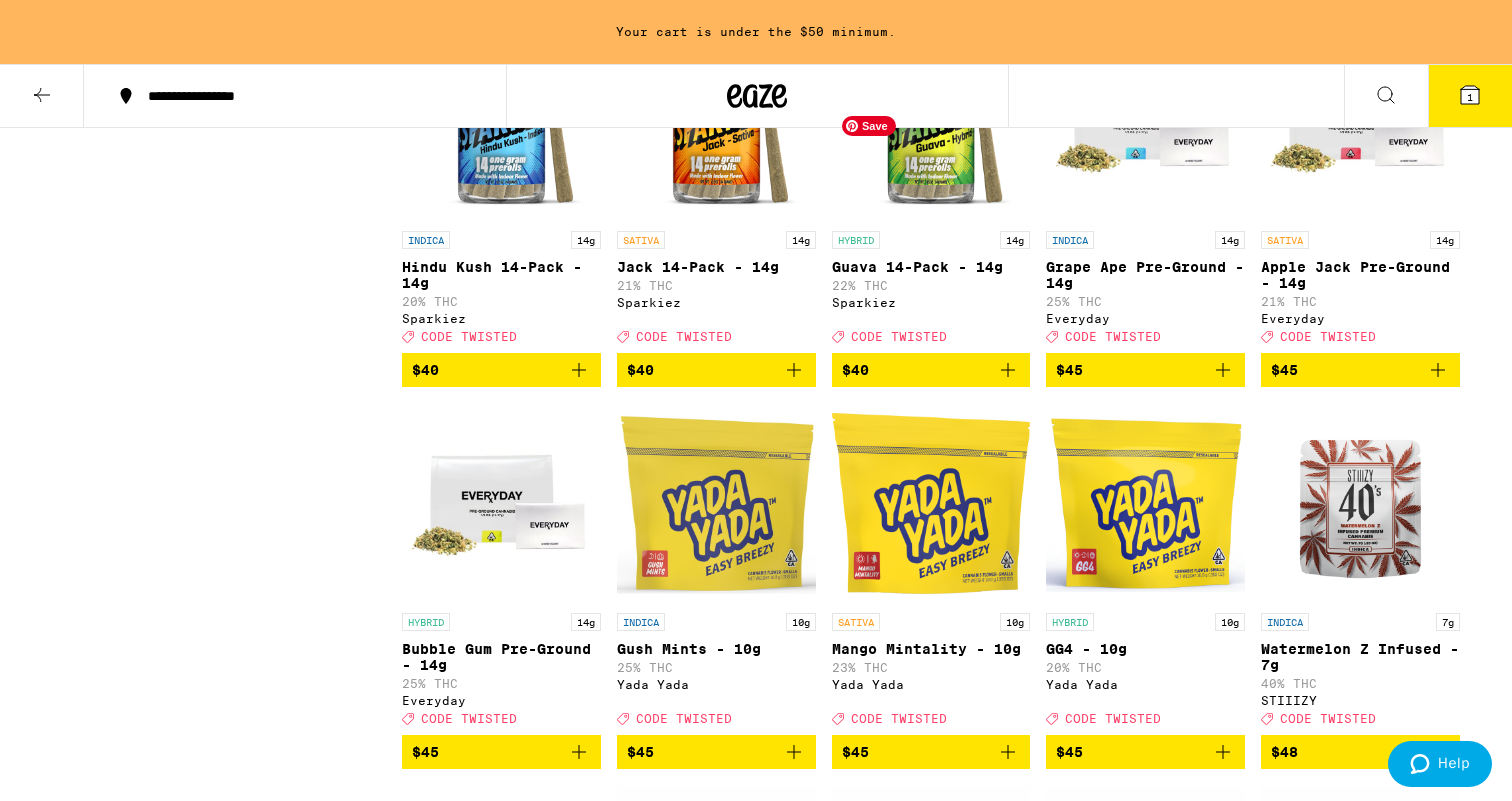click 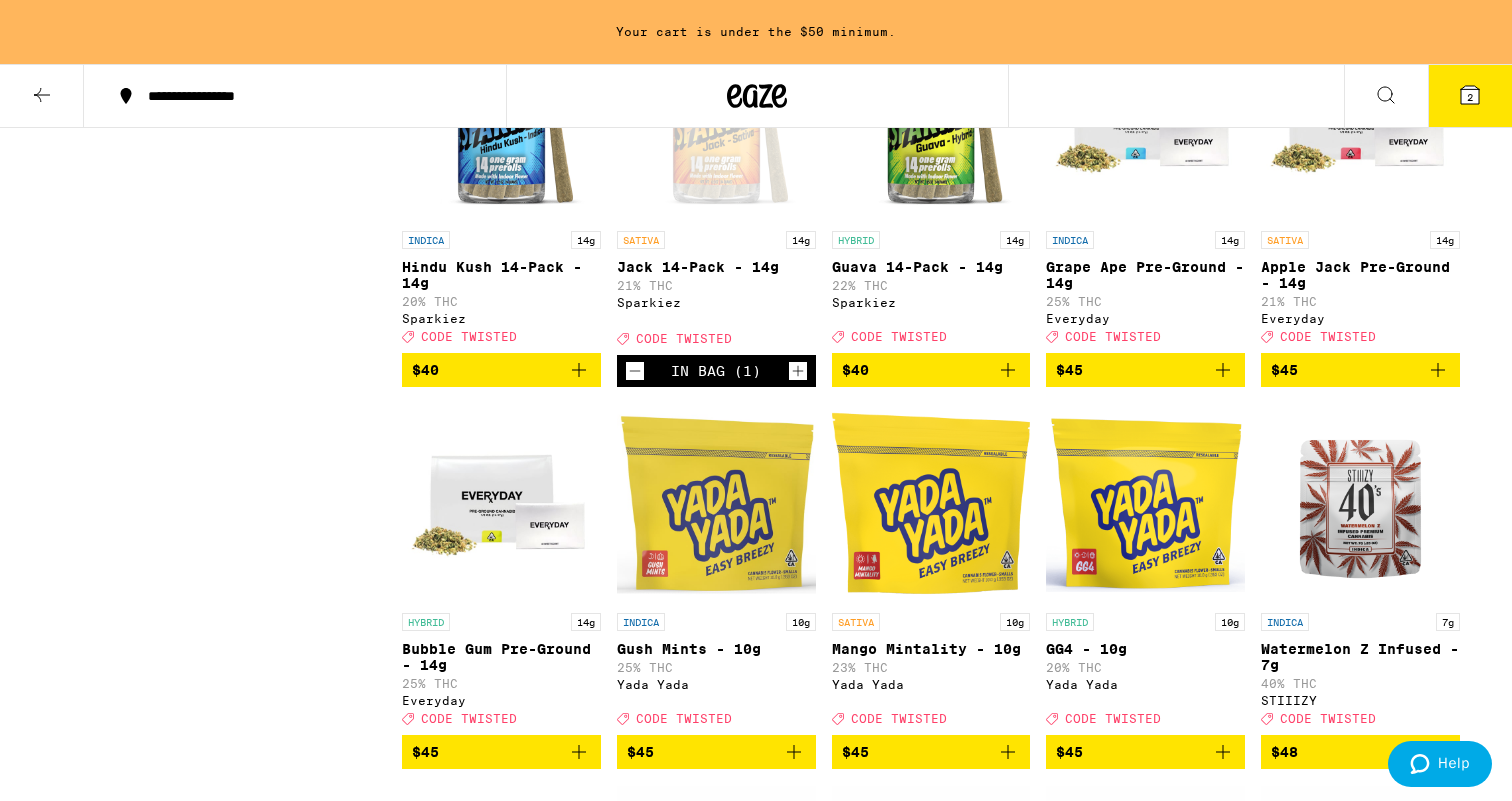 scroll, scrollTop: 2929, scrollLeft: 0, axis: vertical 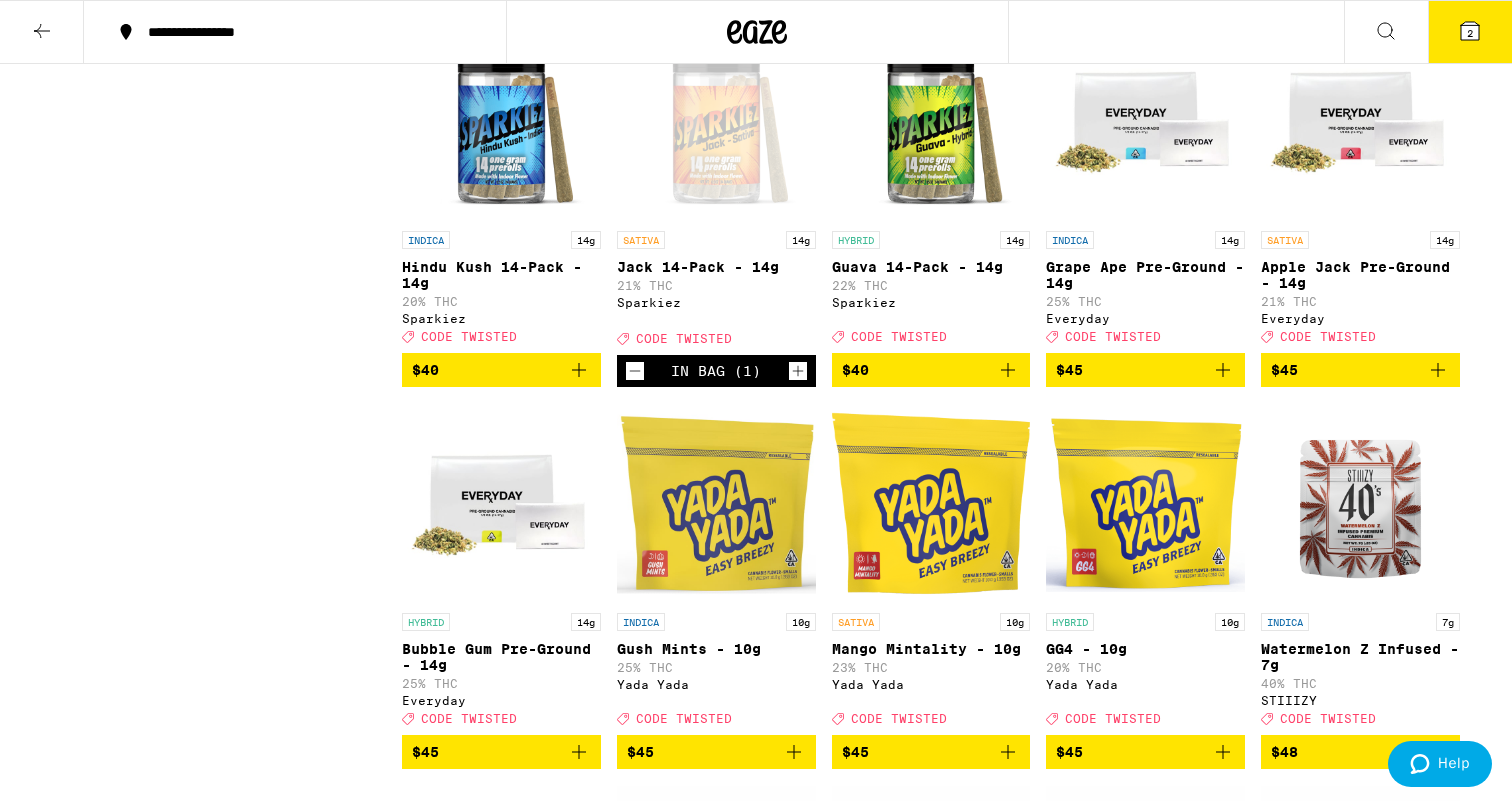click 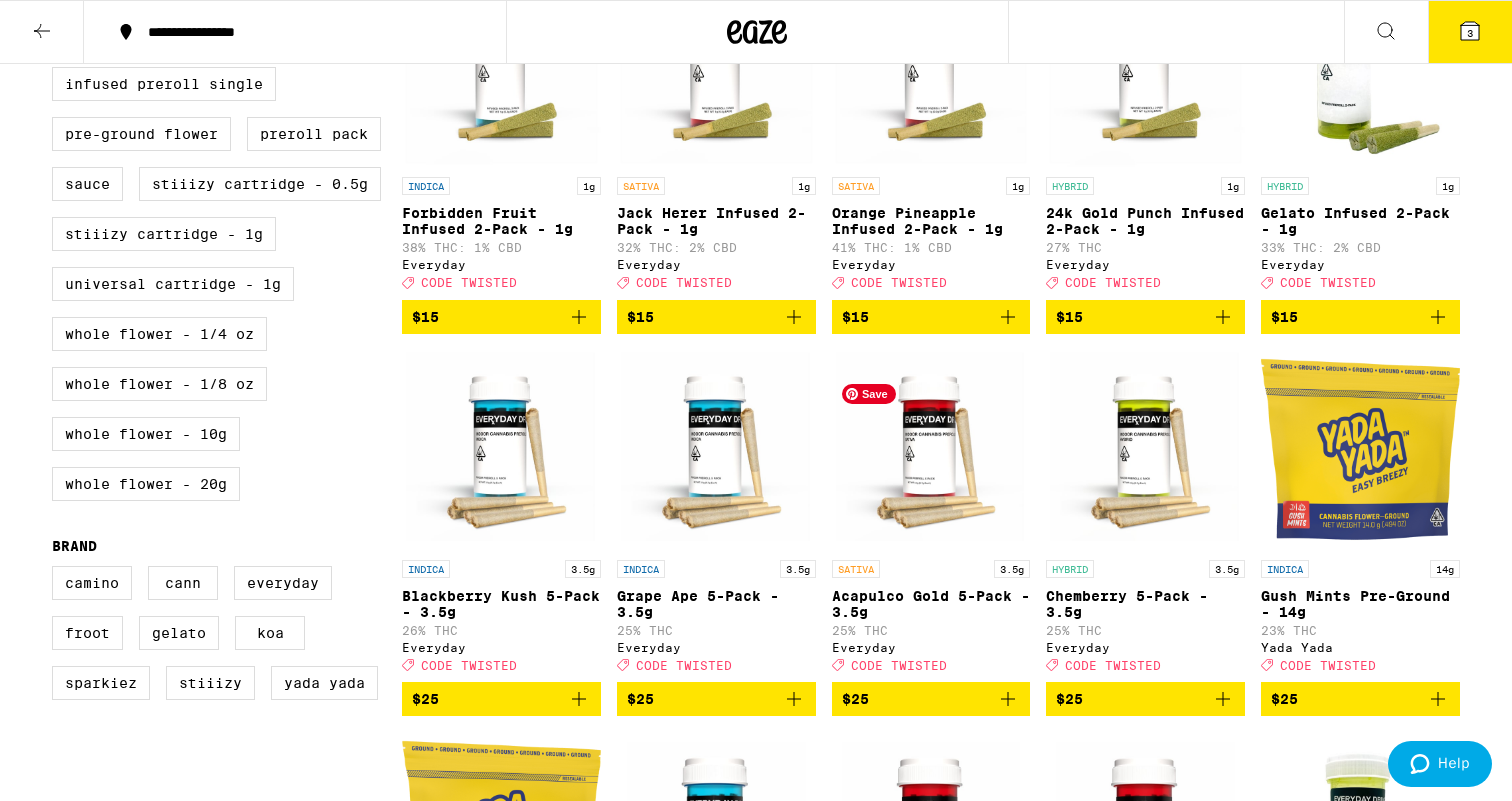 scroll, scrollTop: 0, scrollLeft: 0, axis: both 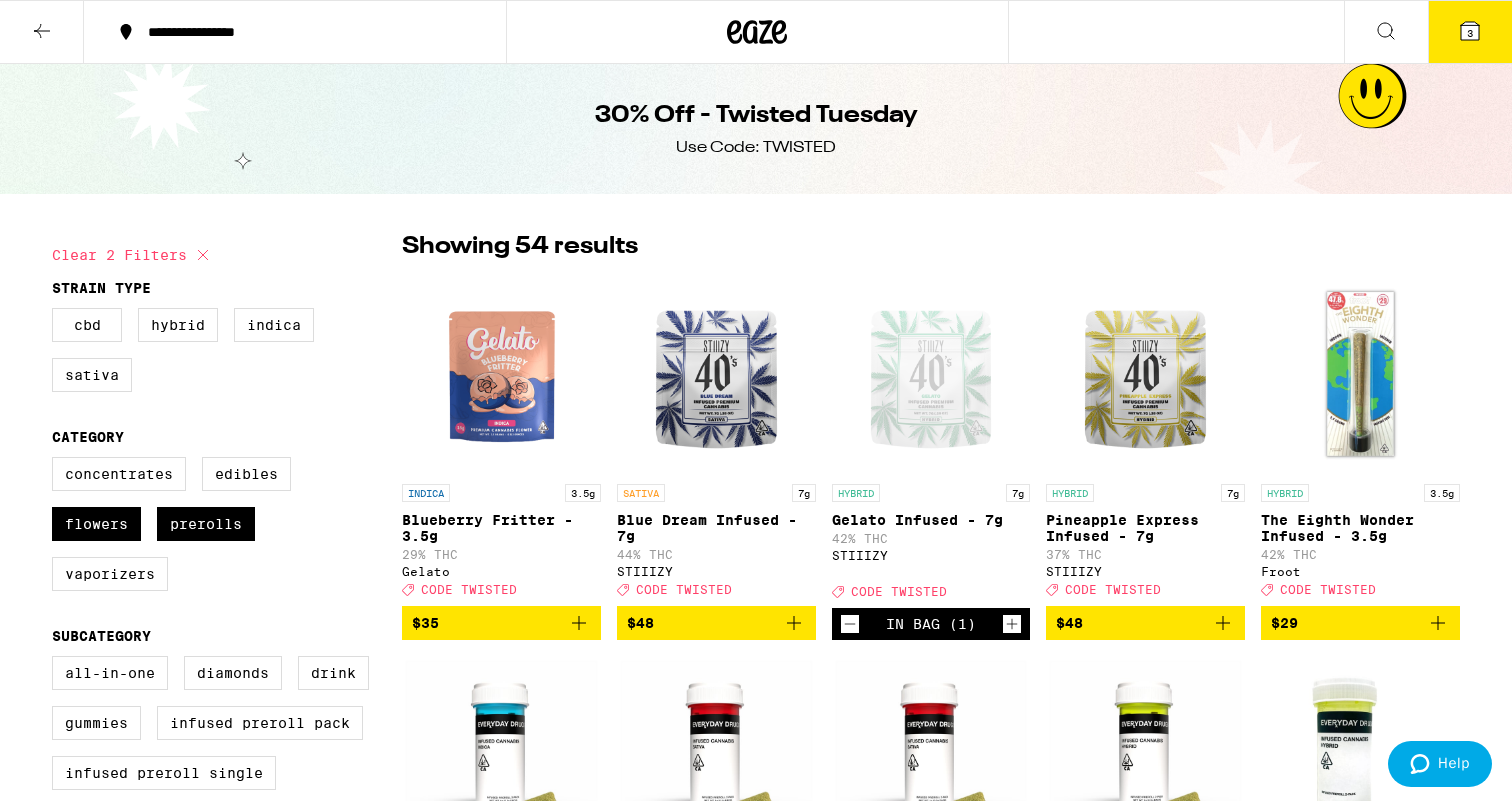 click 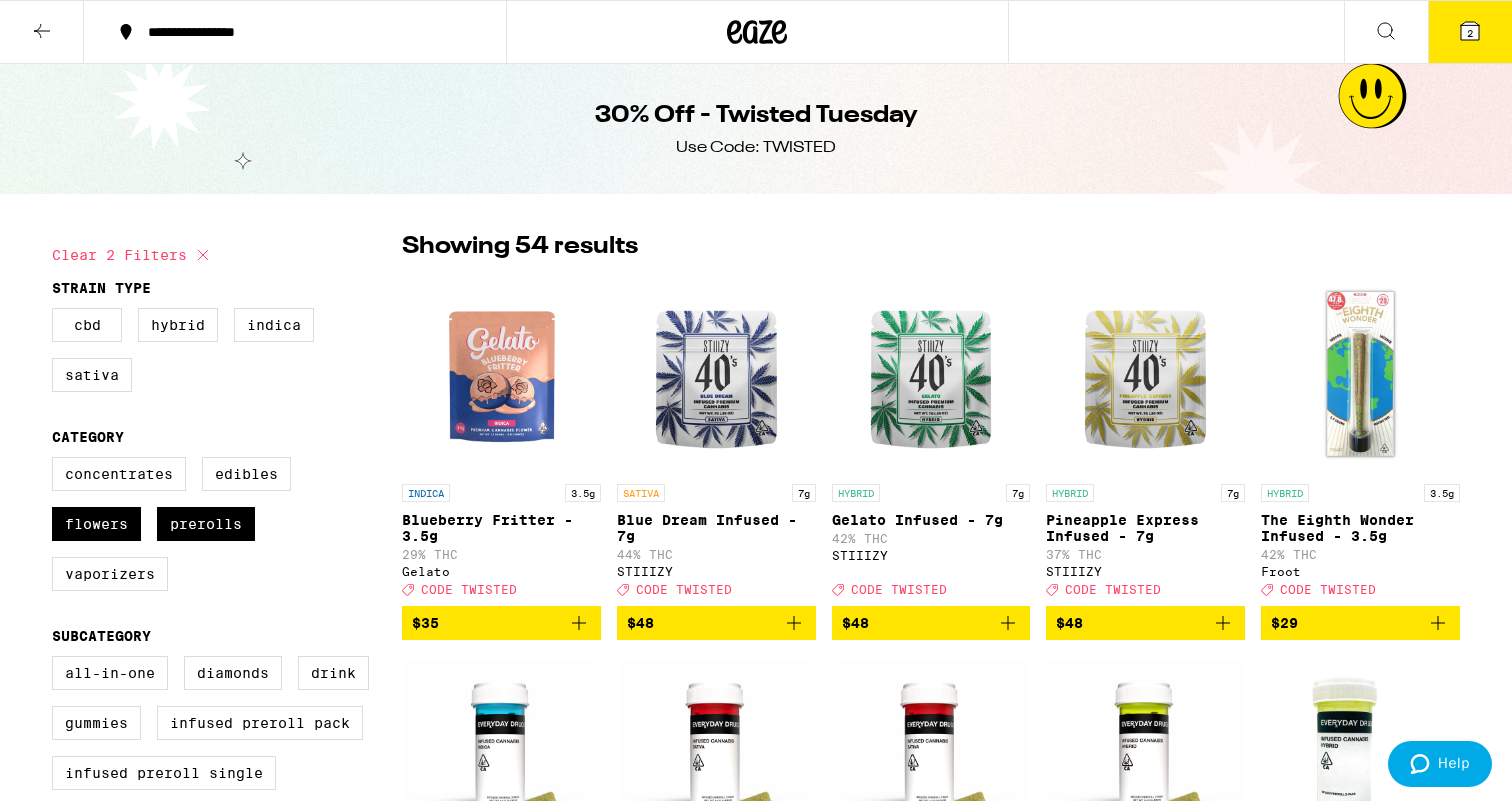 click on "2" at bounding box center [1470, 32] 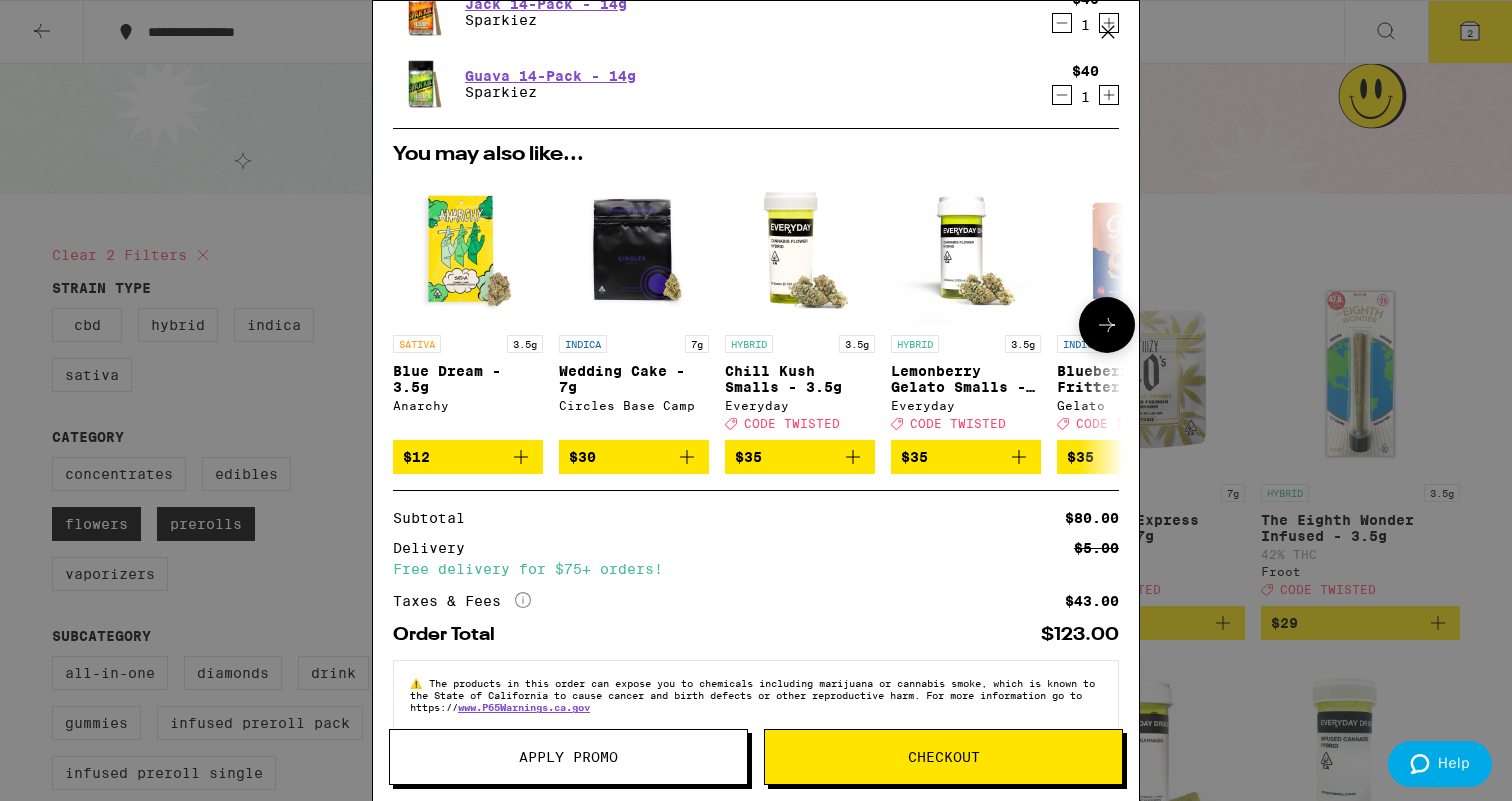 scroll, scrollTop: 121, scrollLeft: 0, axis: vertical 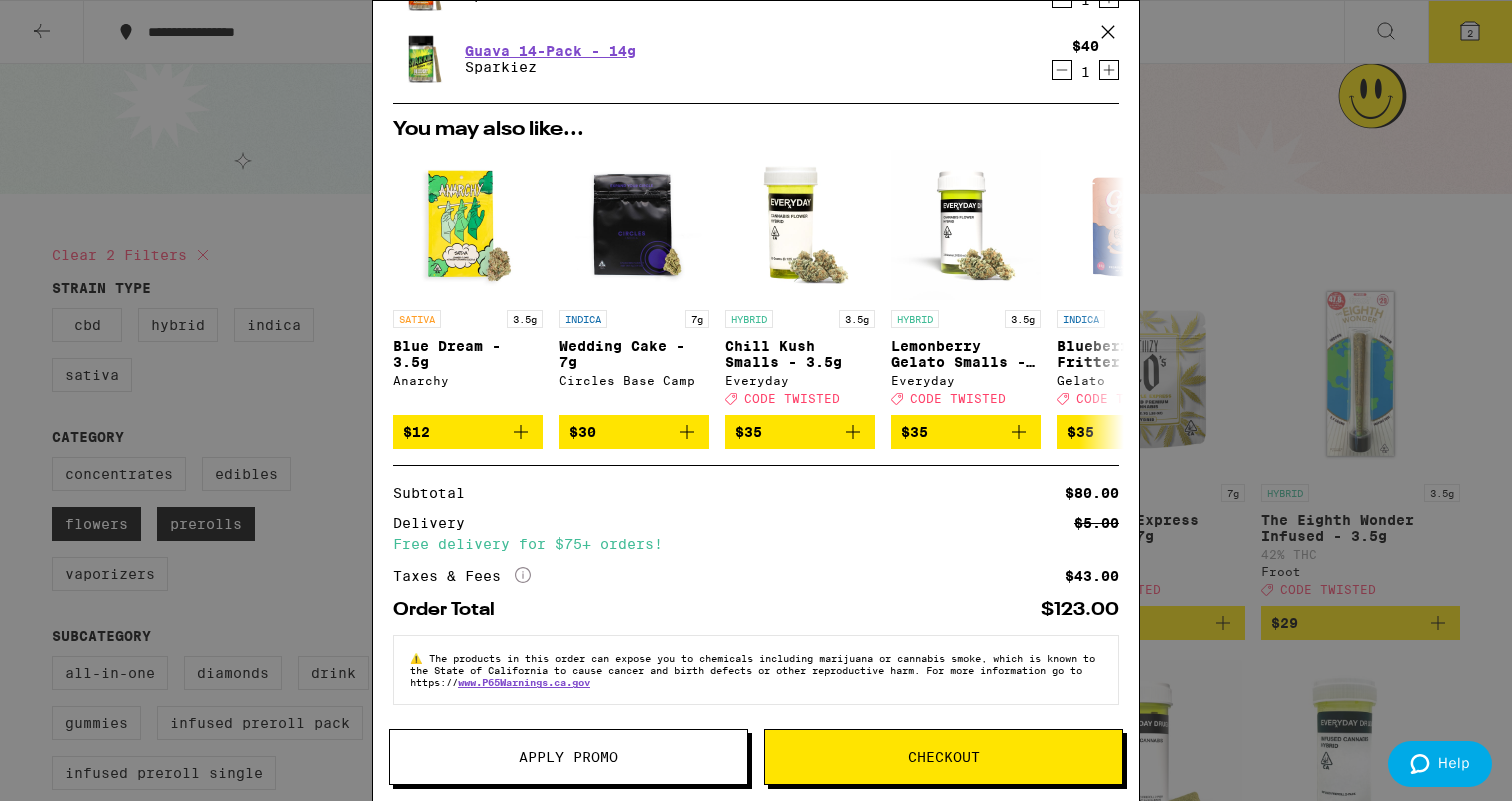 click on "Apply Promo" at bounding box center [568, 757] 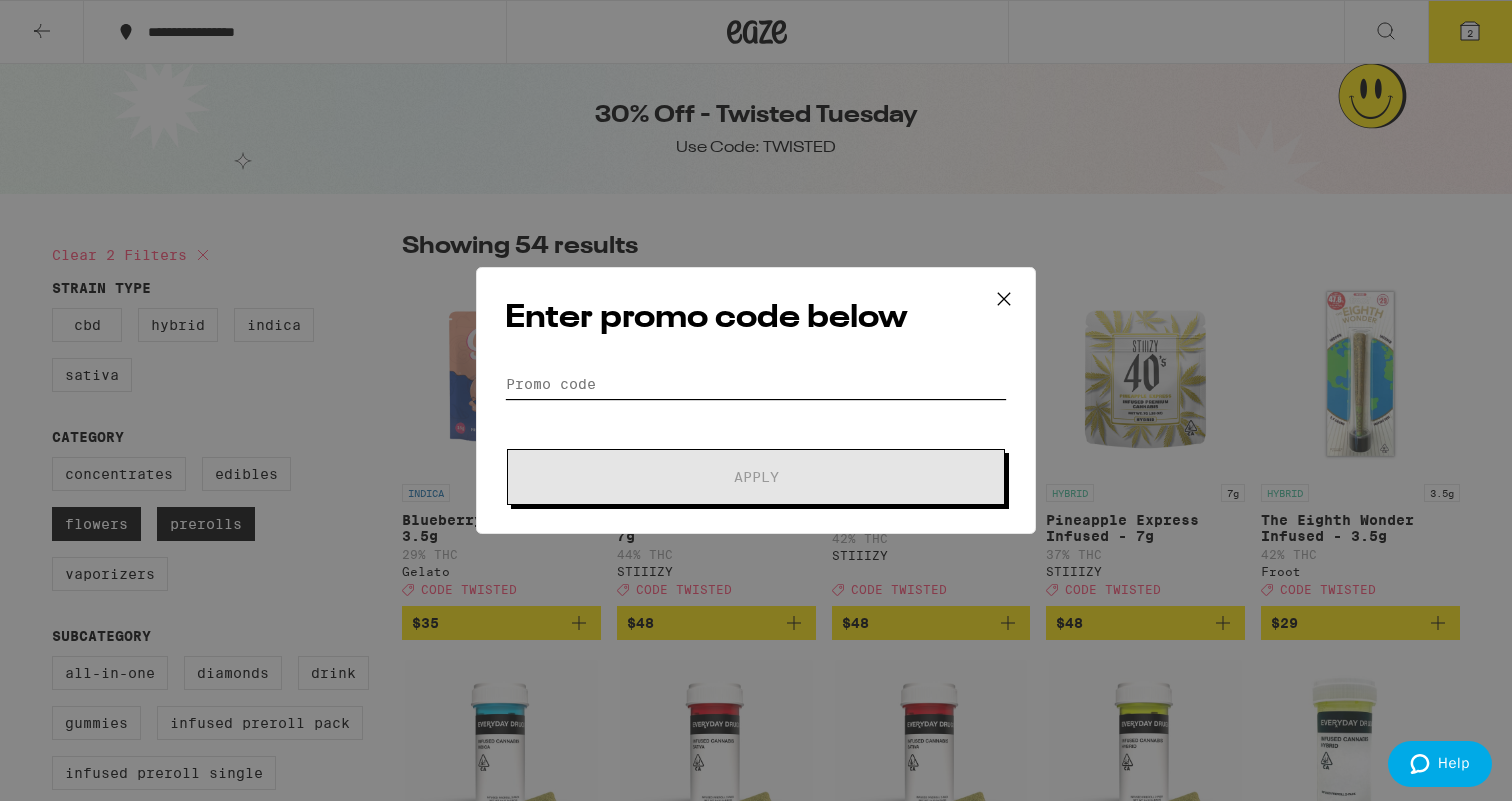 click on "Promo Code" at bounding box center [756, 384] 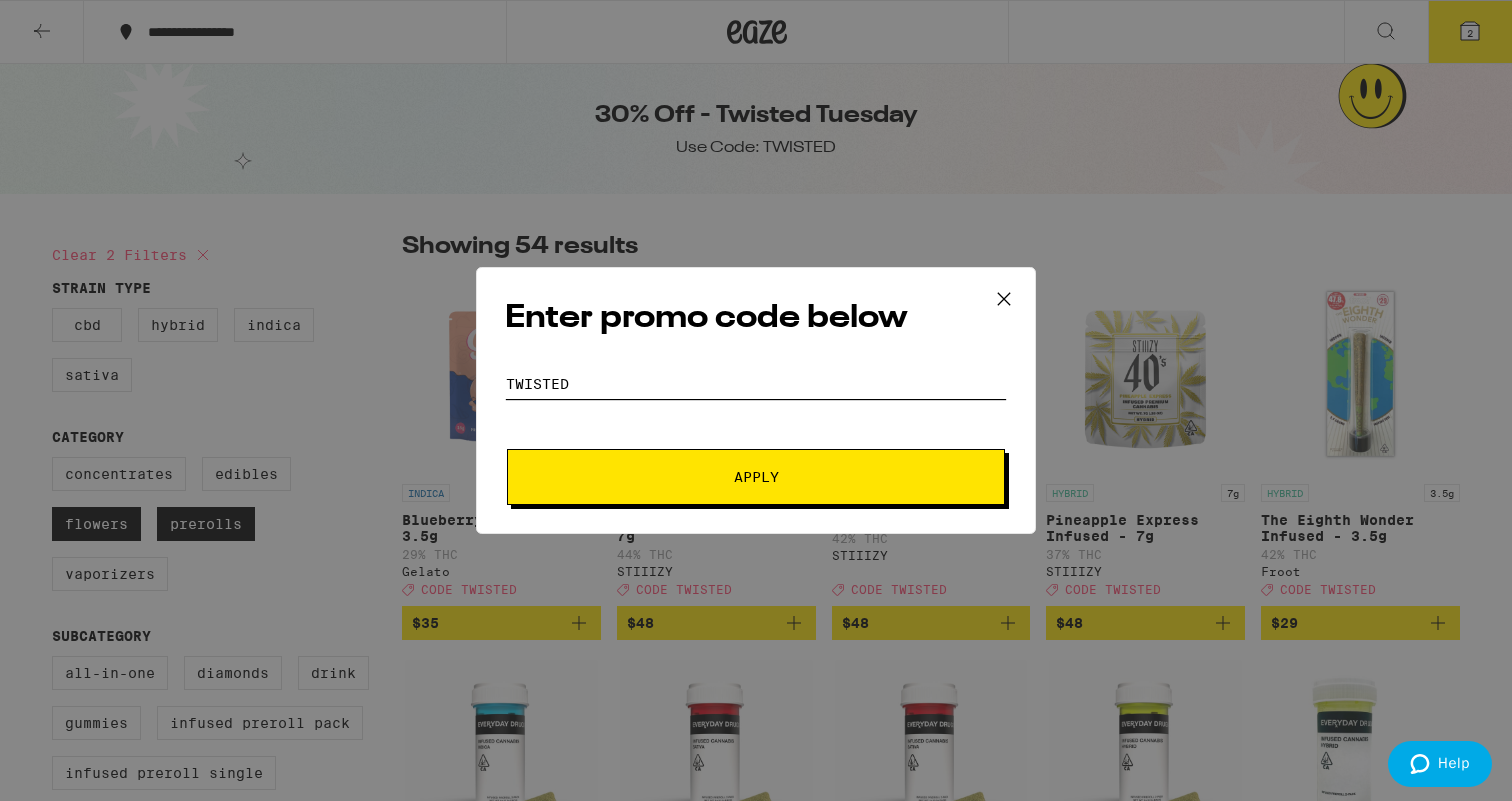 type on "twisted" 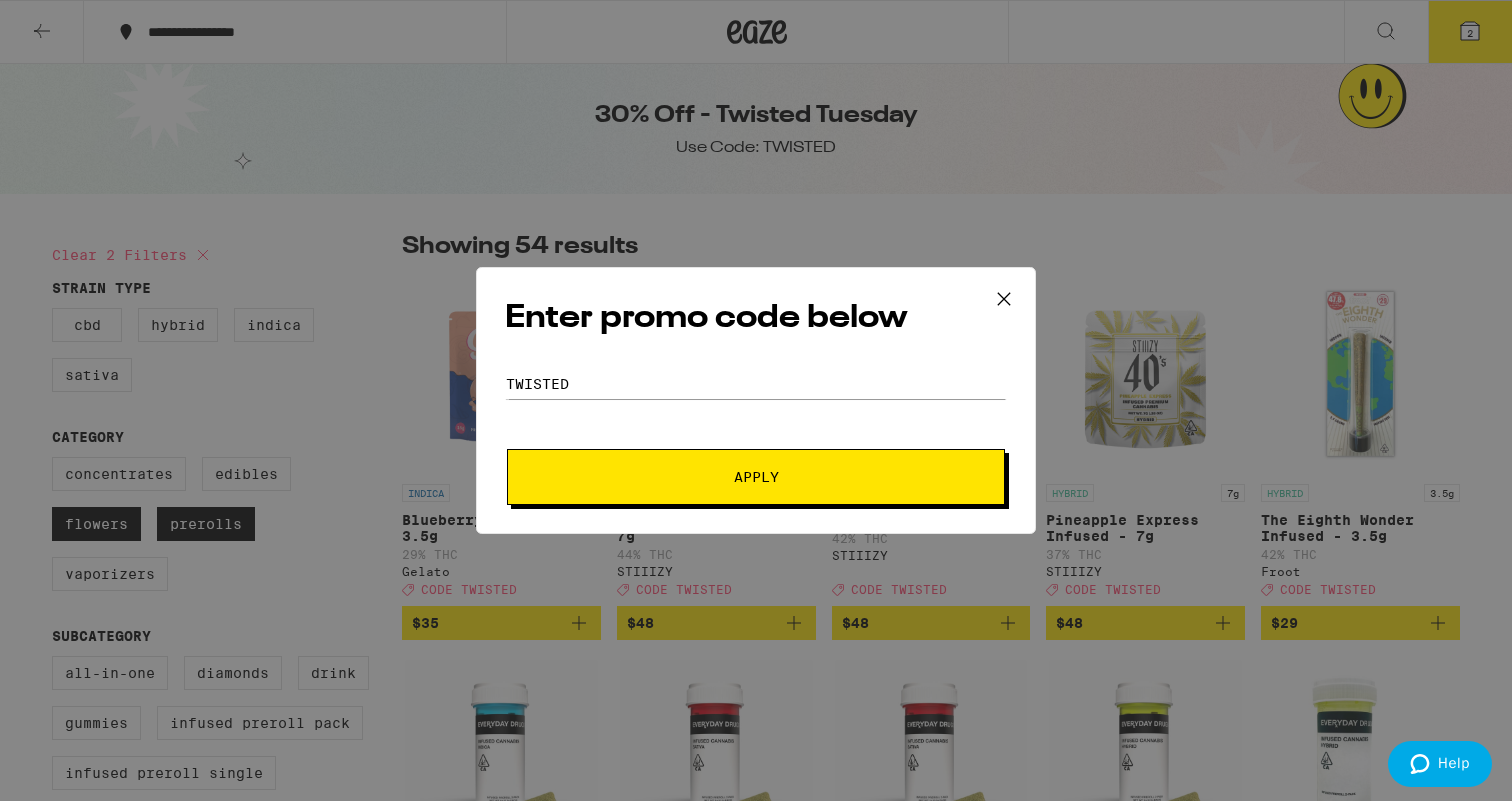 click on "Apply" at bounding box center (756, 477) 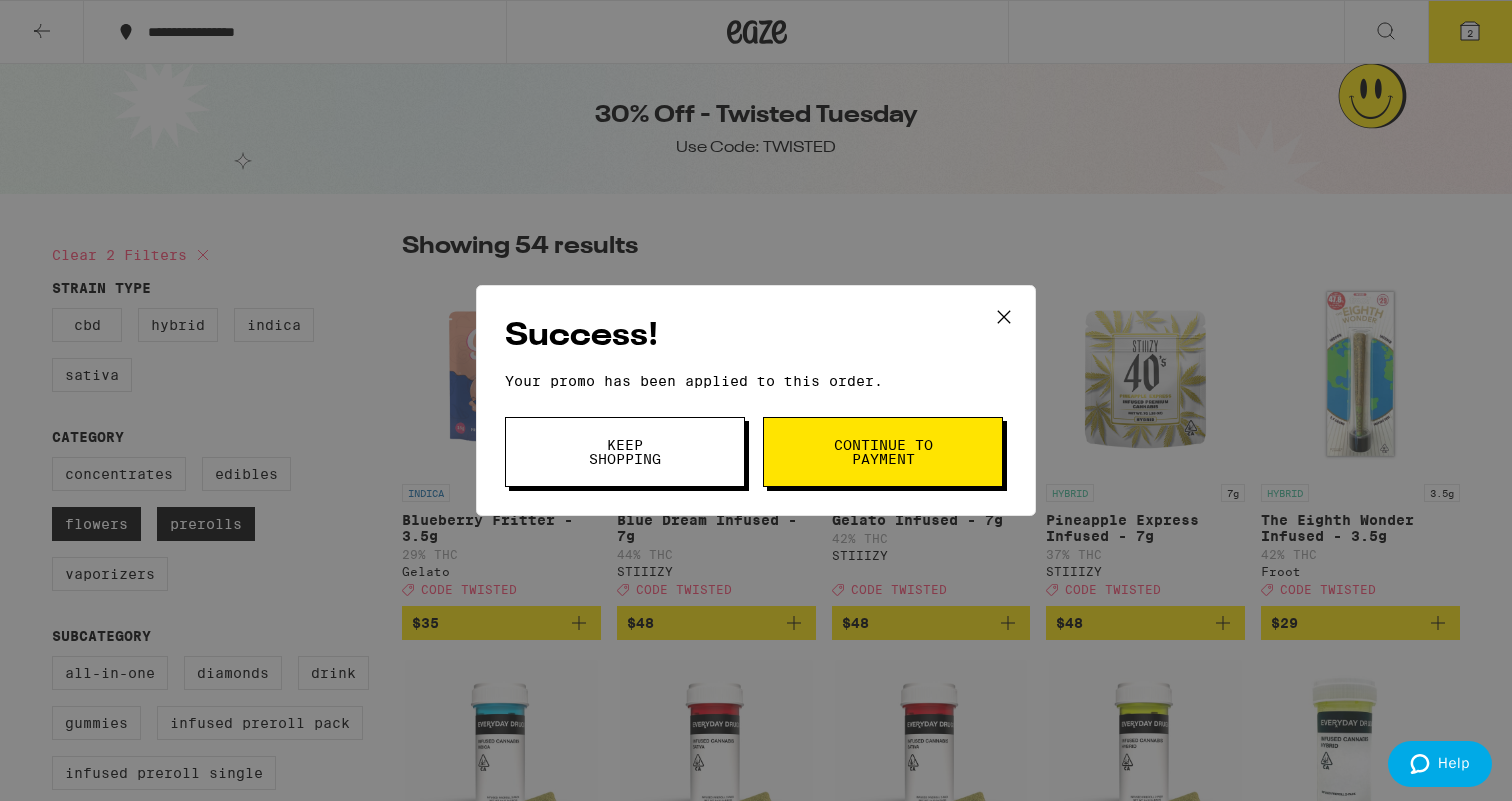 click on "Keep Shopping" at bounding box center [625, 452] 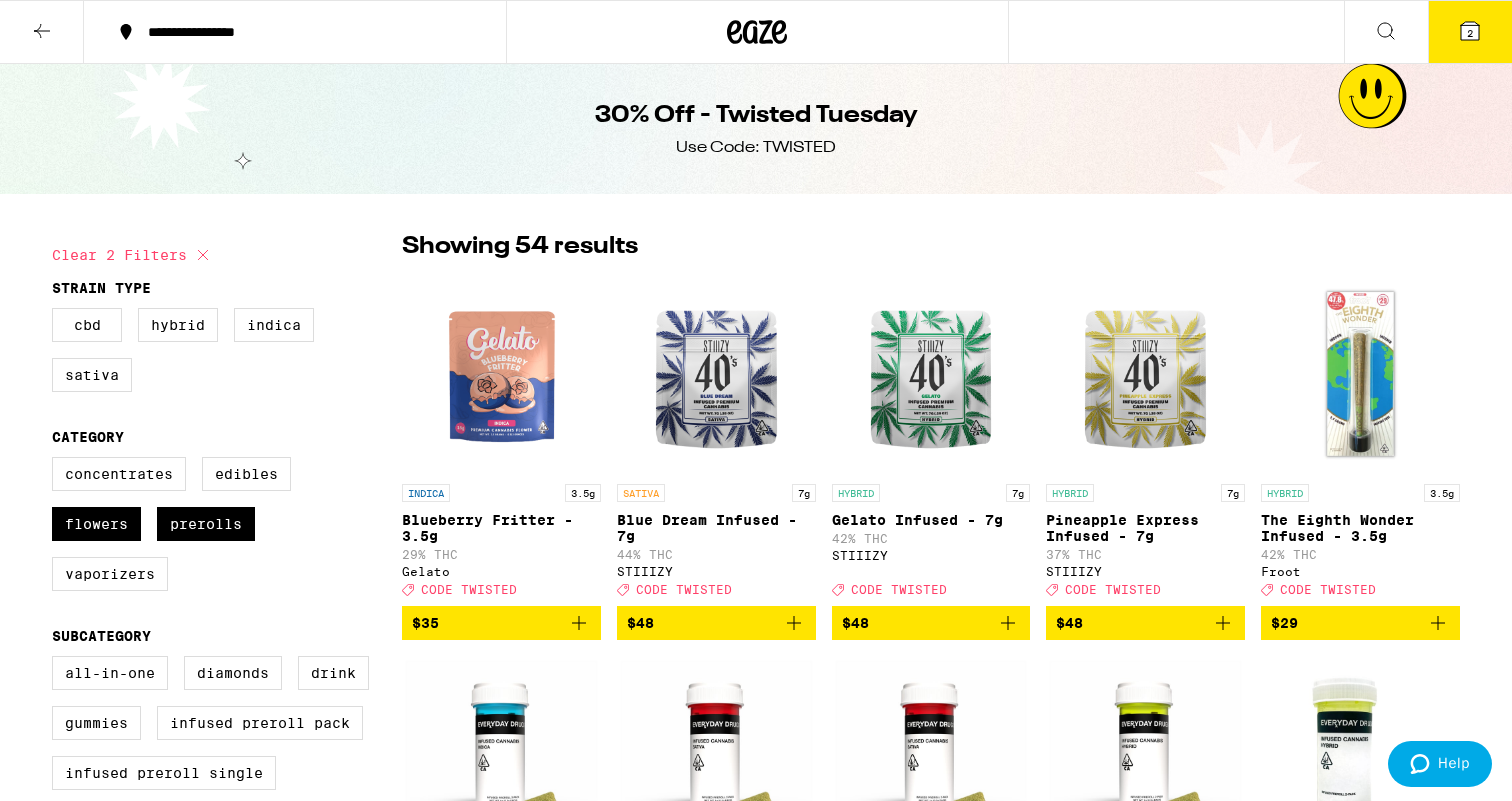 click on "2" at bounding box center [1470, 32] 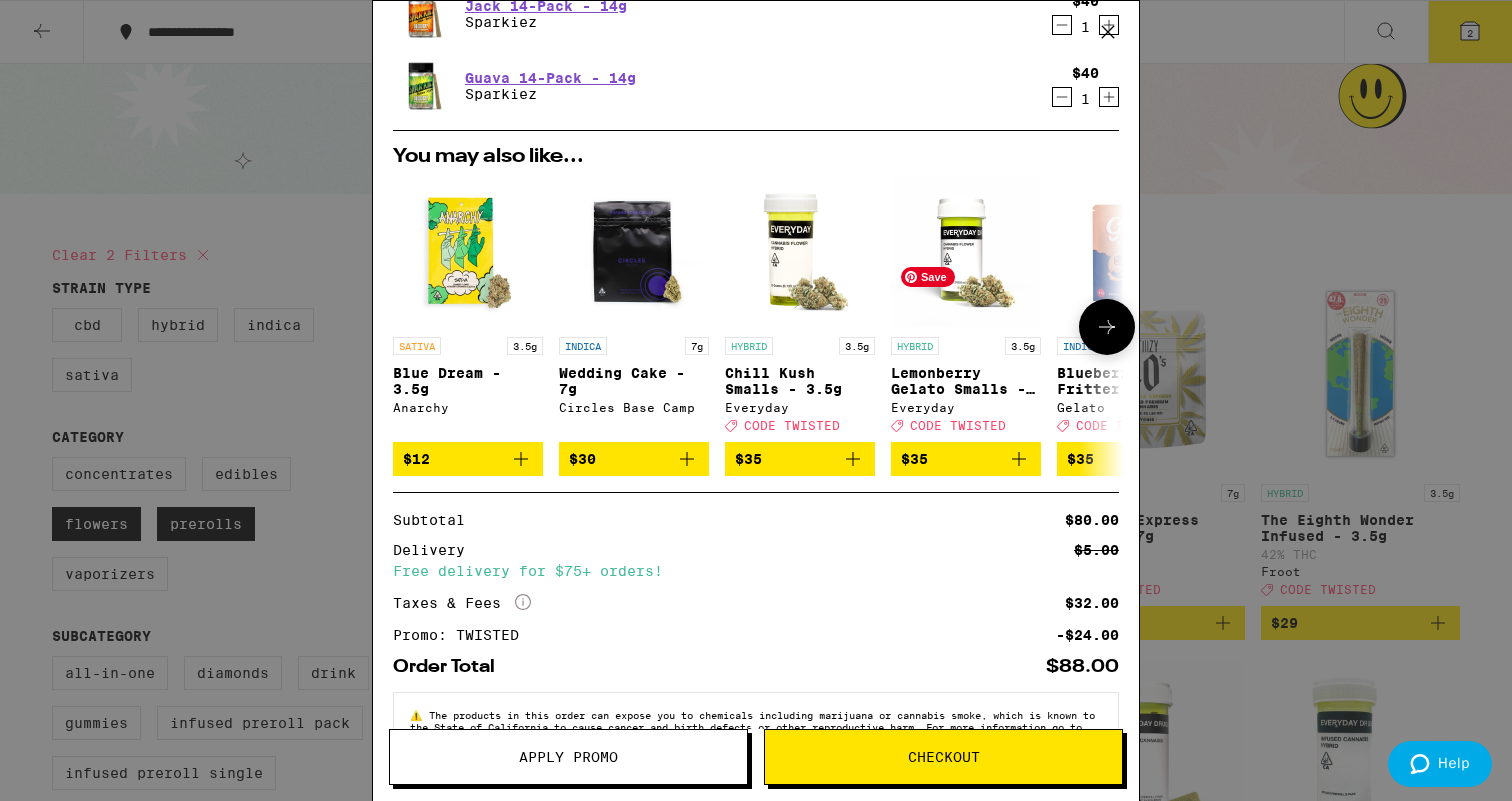 scroll, scrollTop: 0, scrollLeft: 0, axis: both 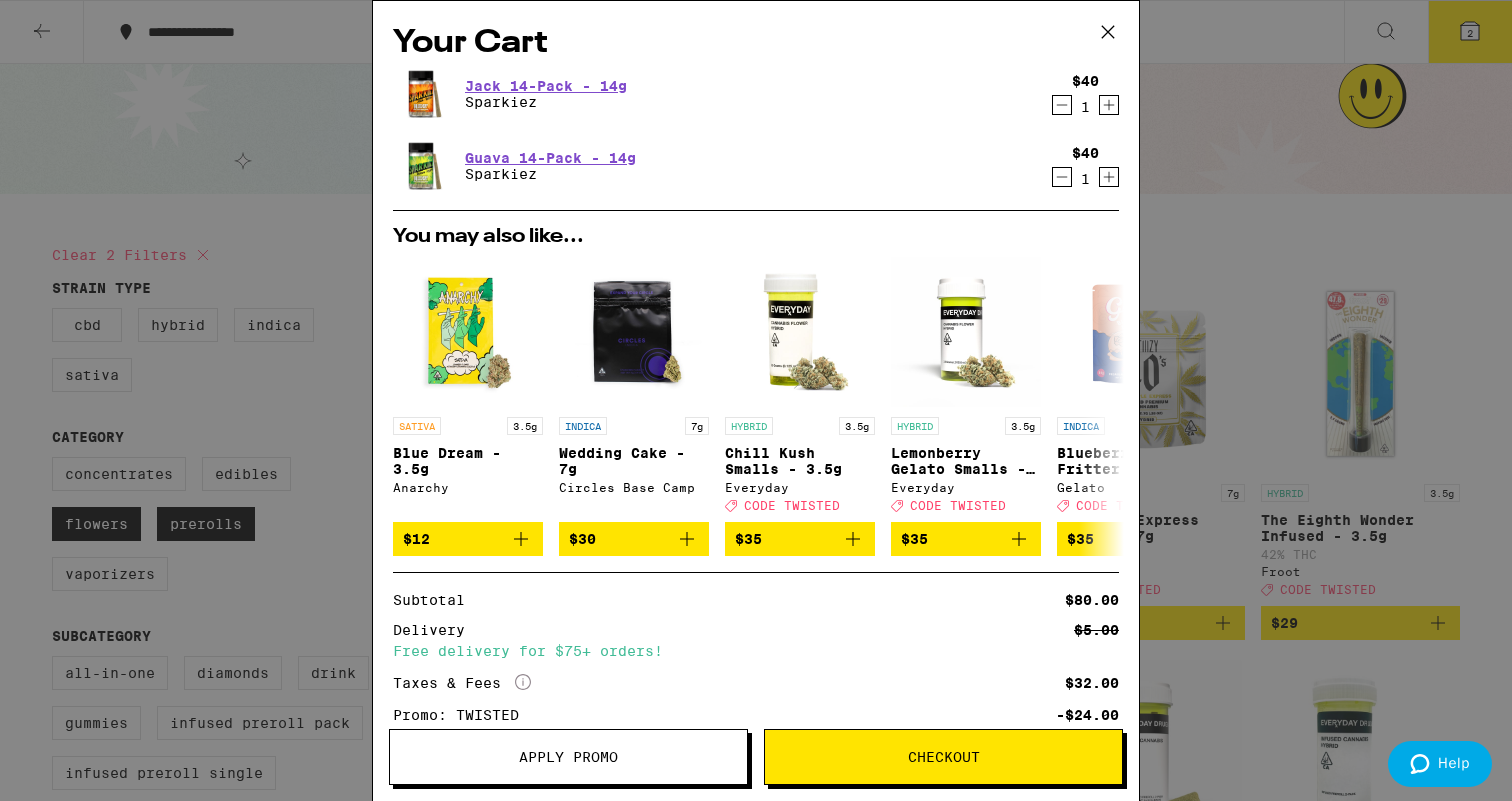 click at bounding box center (1108, 33) 